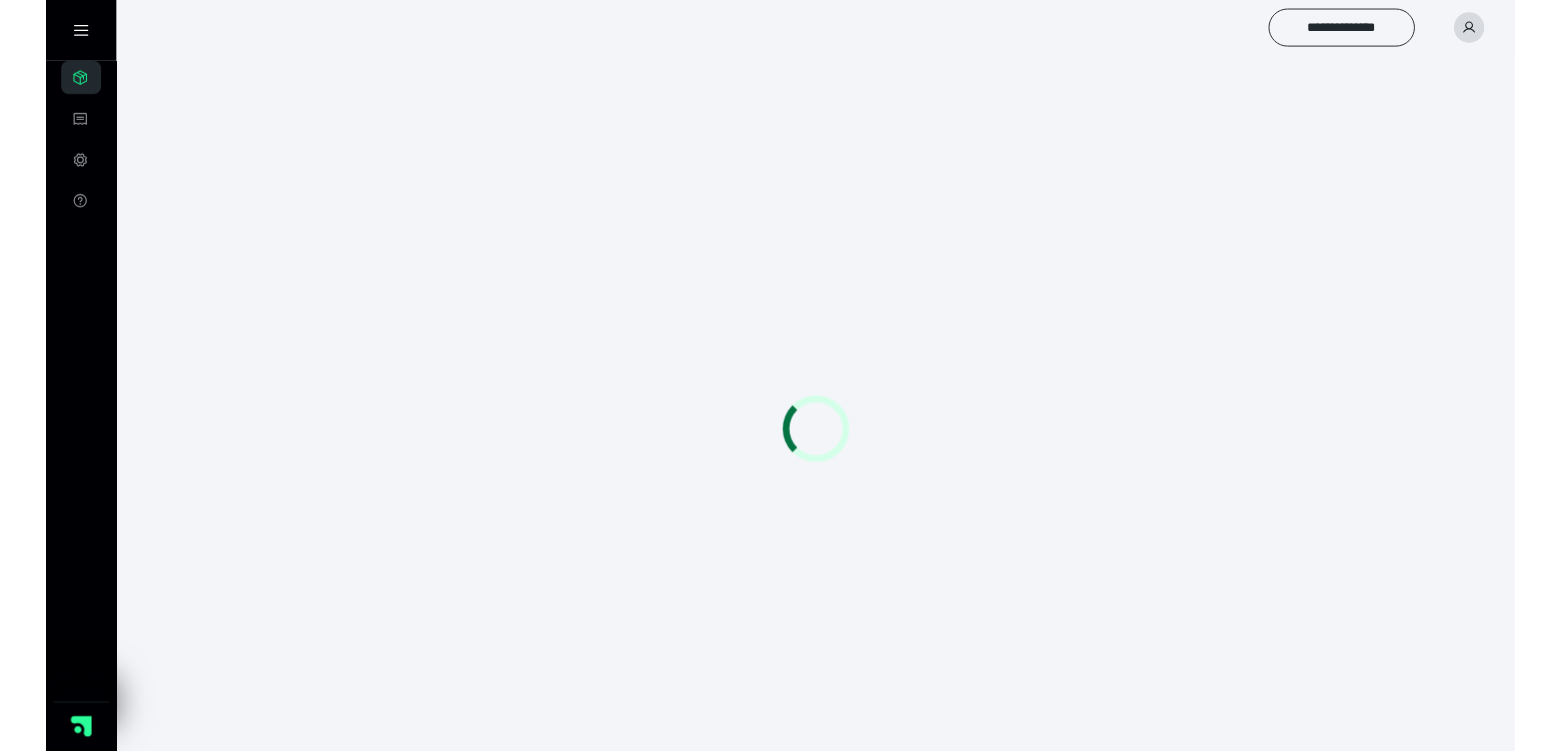 scroll, scrollTop: 0, scrollLeft: 0, axis: both 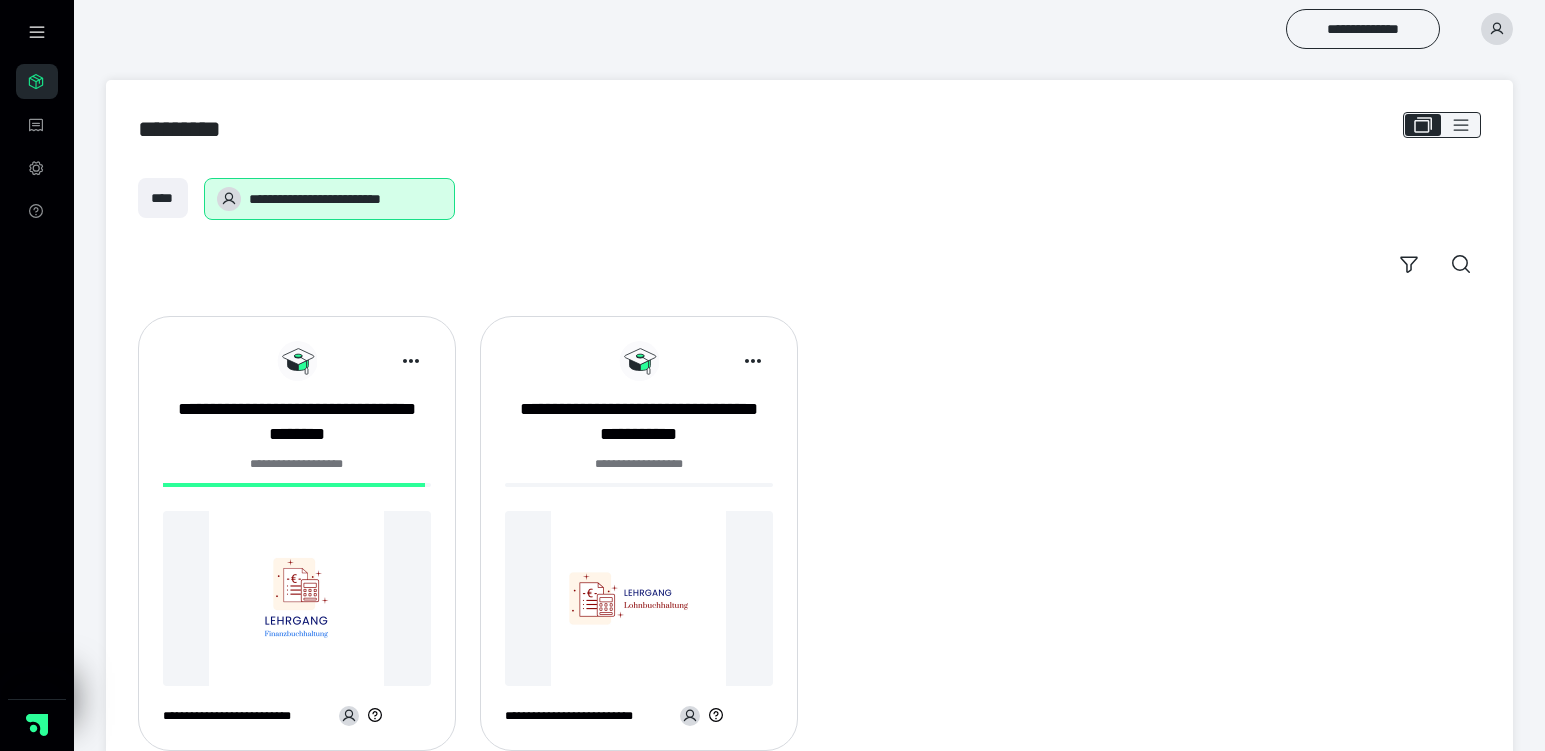 click on "**********" at bounding box center (297, 541) 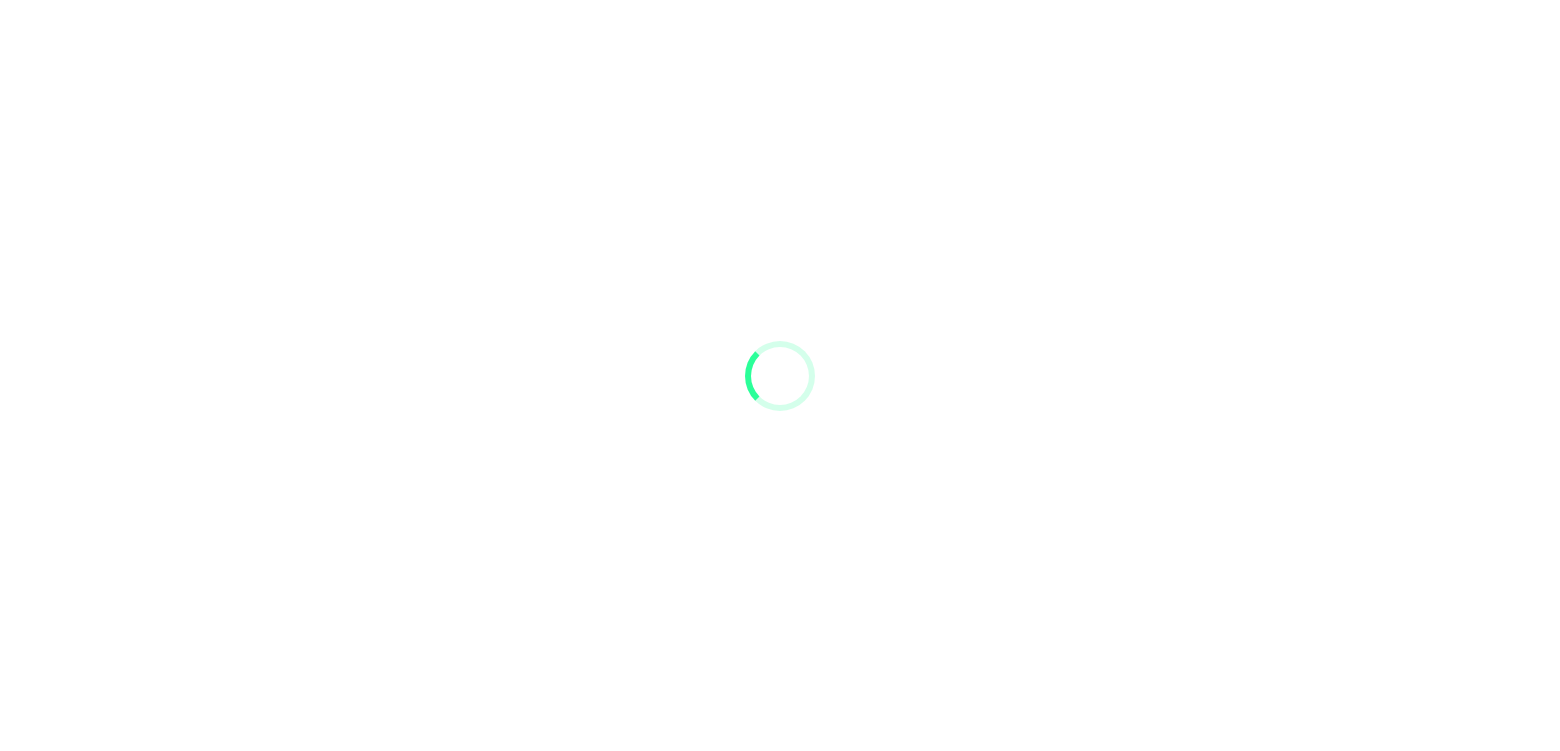 scroll, scrollTop: 0, scrollLeft: 0, axis: both 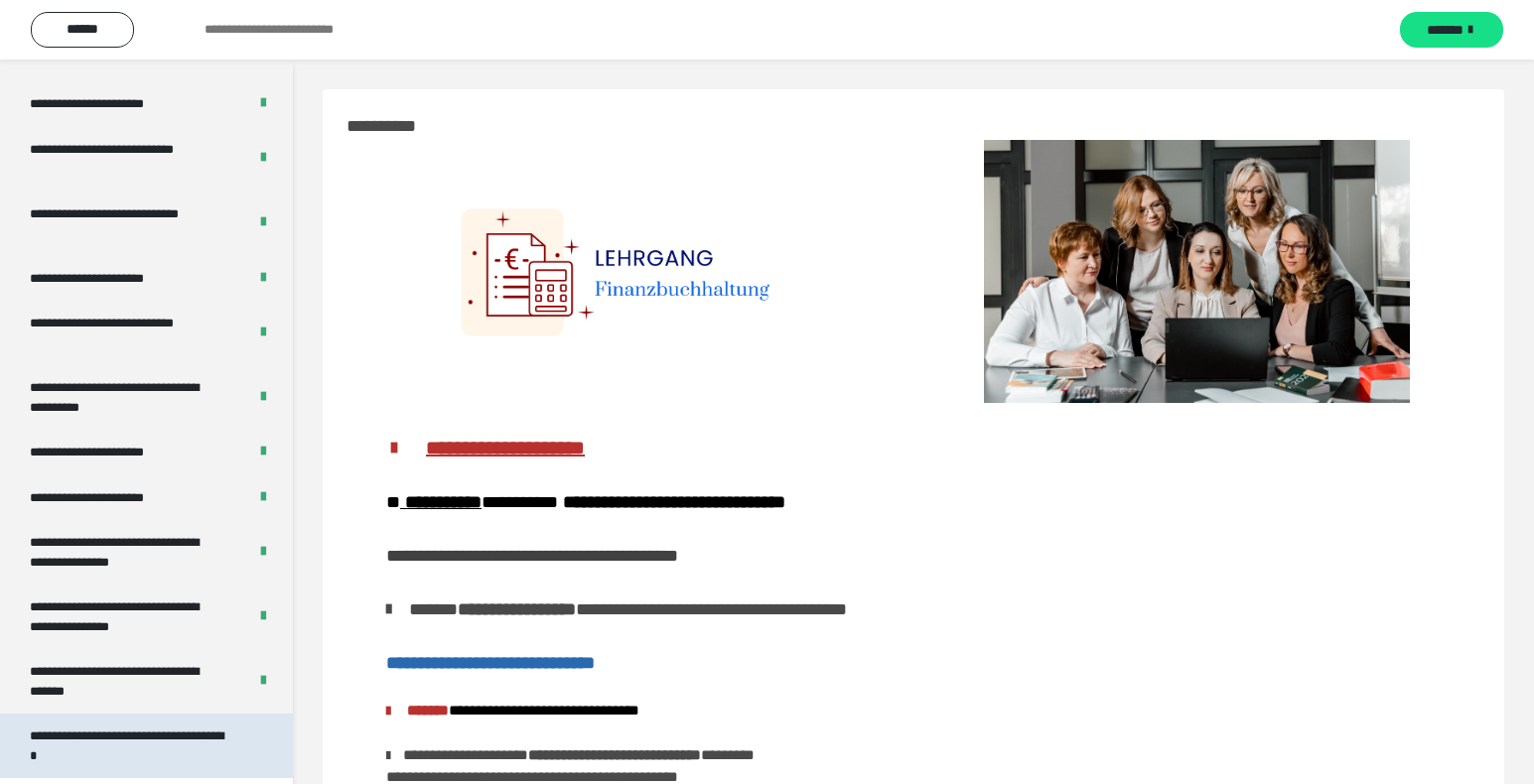click on "**********" at bounding box center [131, 745] 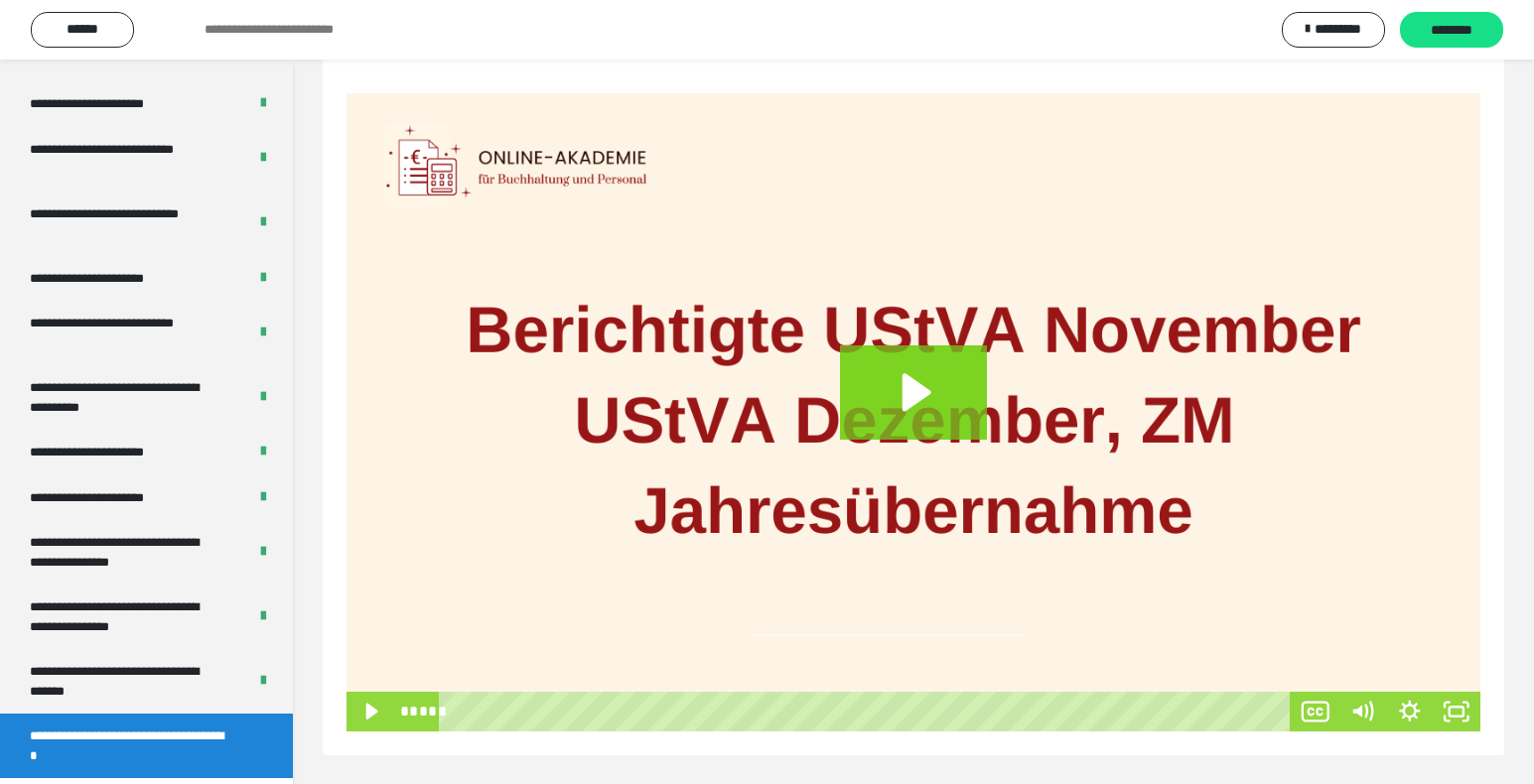 scroll, scrollTop: 266, scrollLeft: 0, axis: vertical 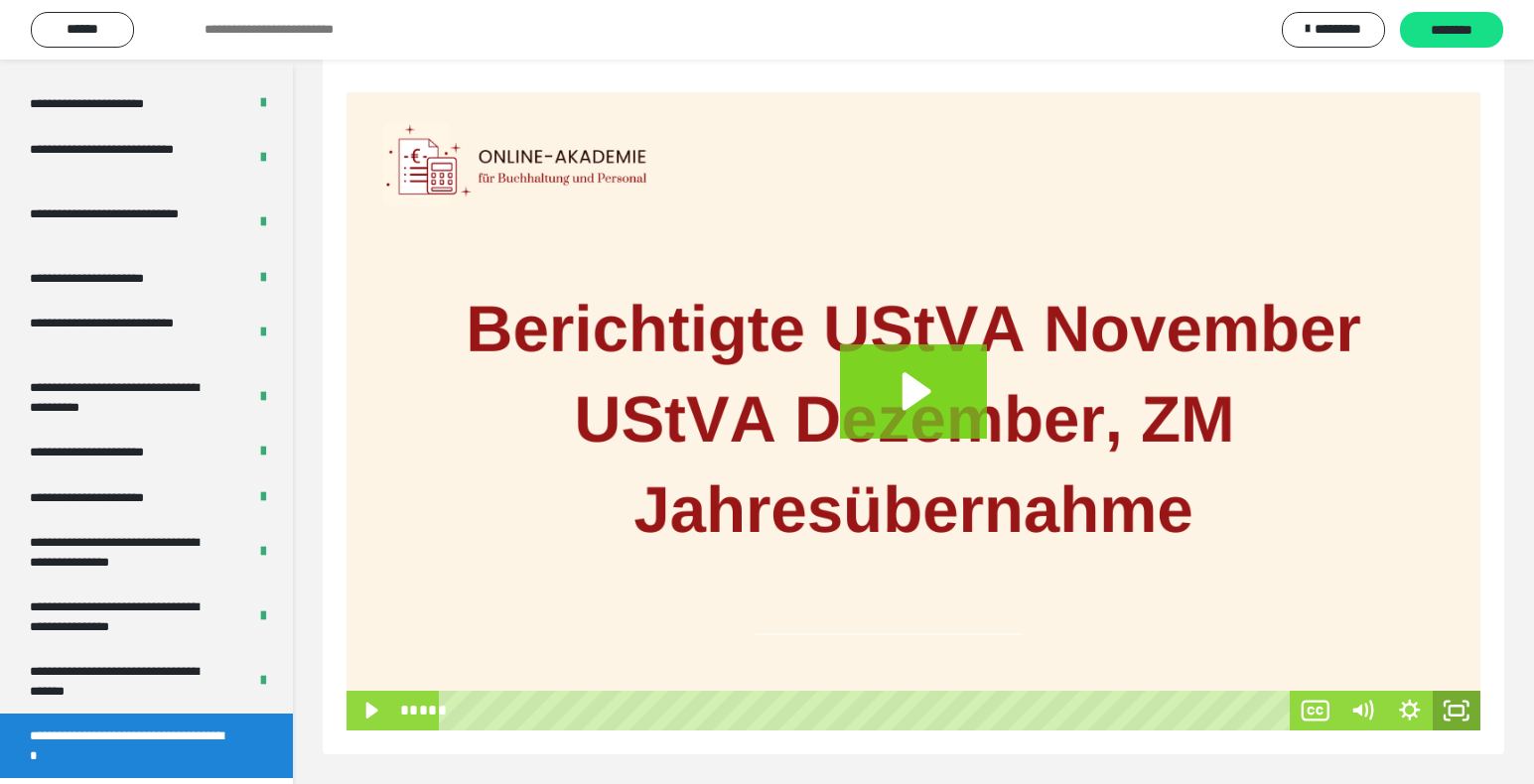 click 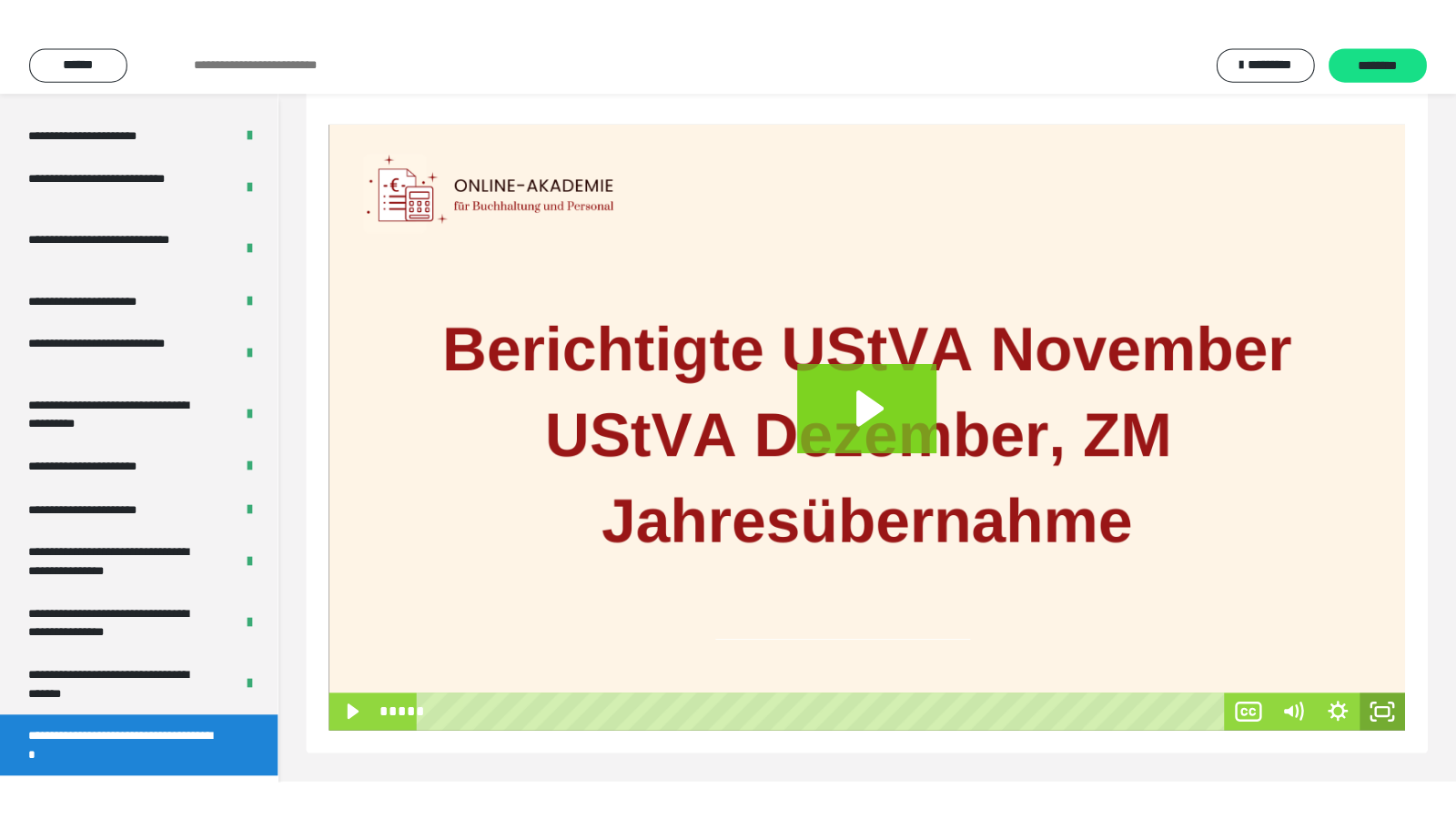 scroll, scrollTop: 177, scrollLeft: 0, axis: vertical 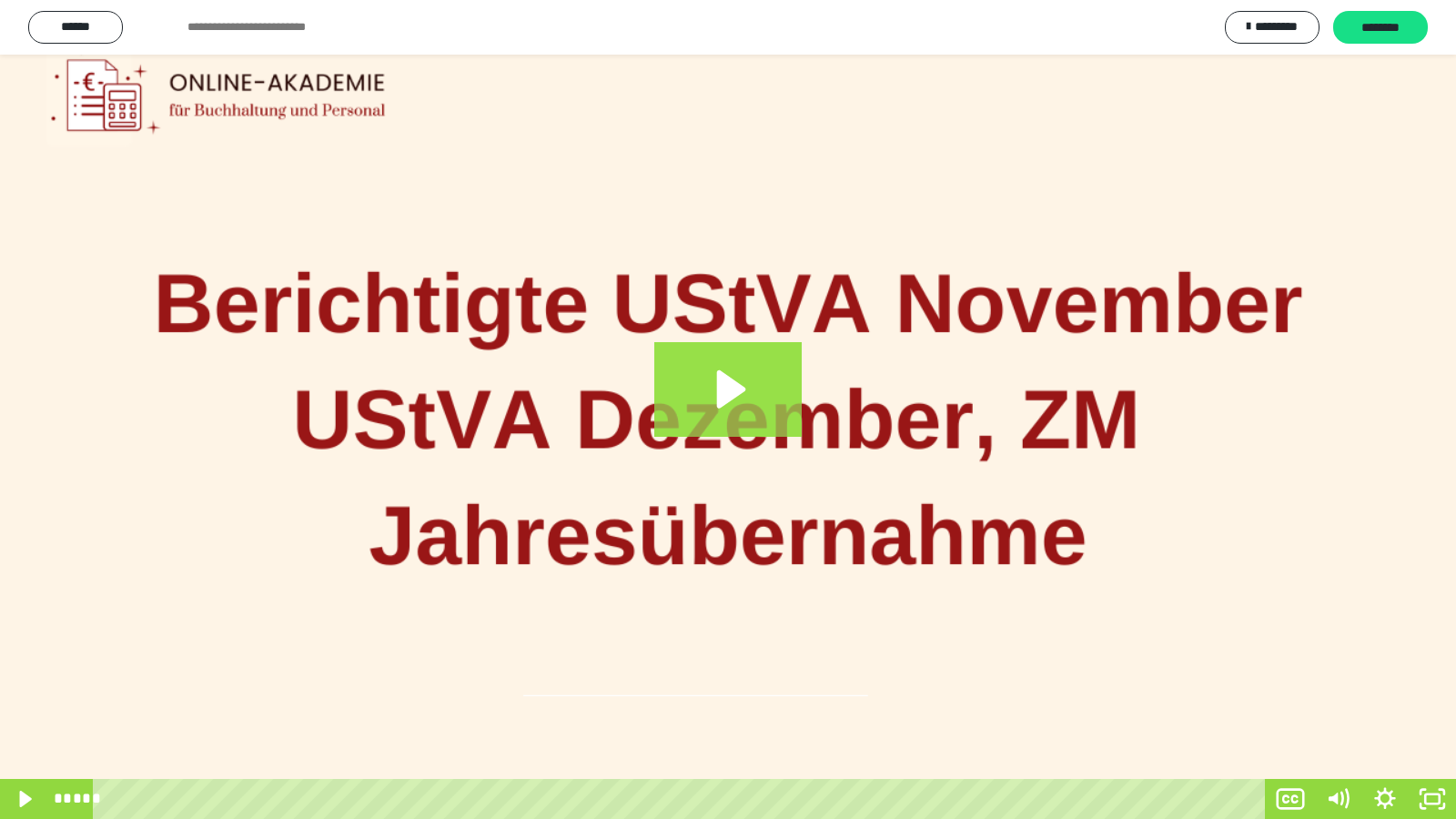 click 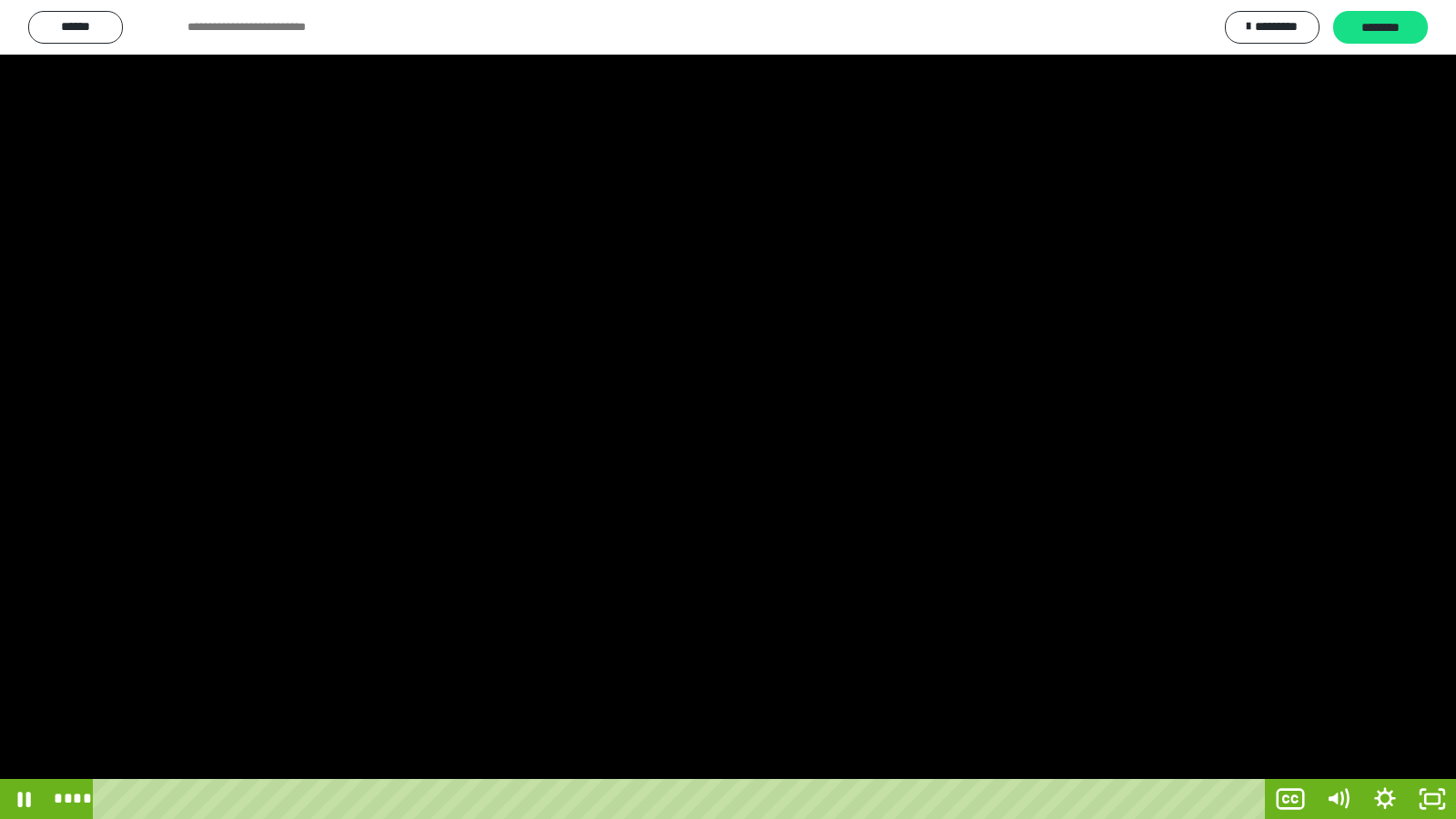 click at bounding box center [728, 410] 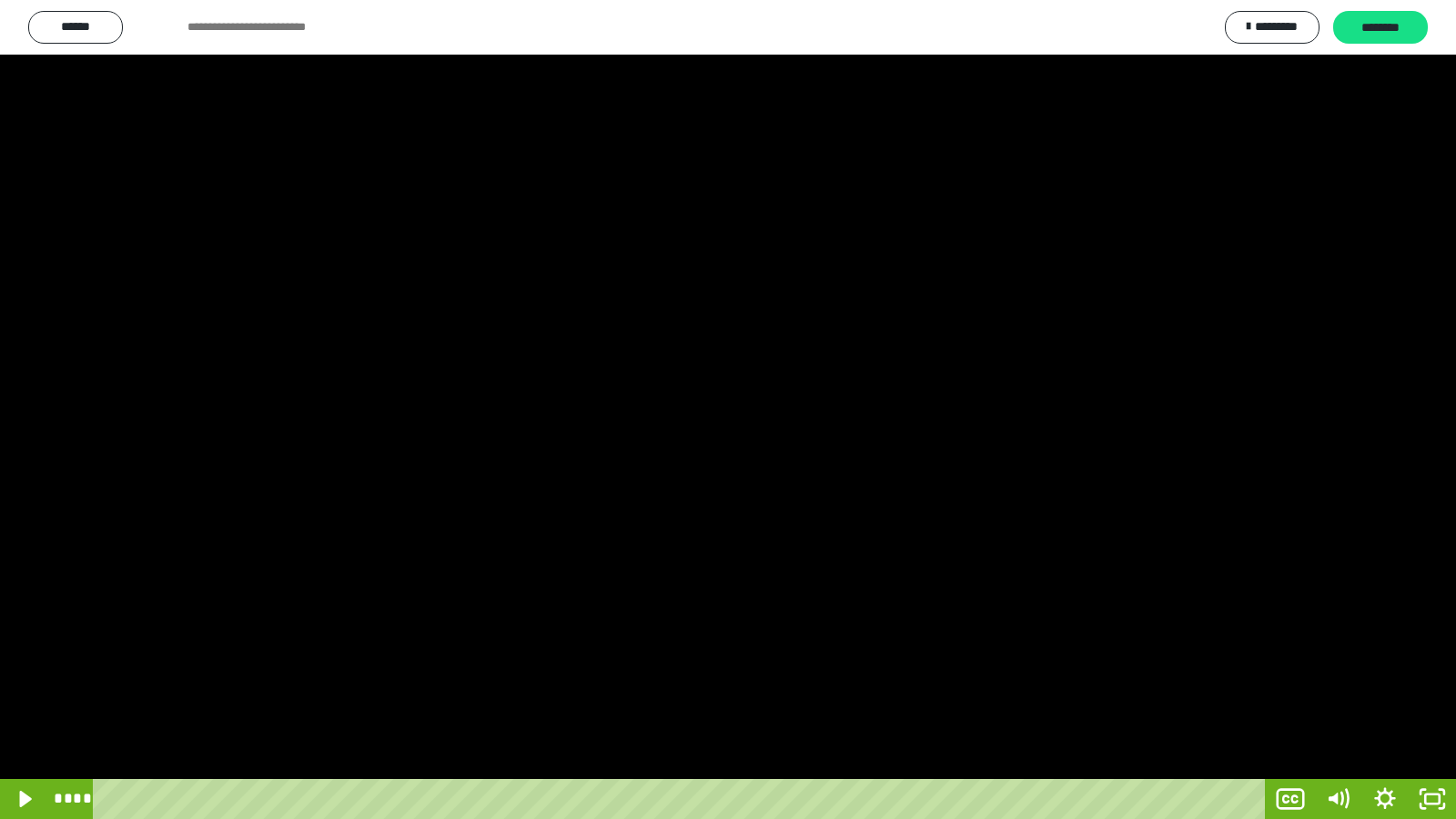 click at bounding box center (728, 410) 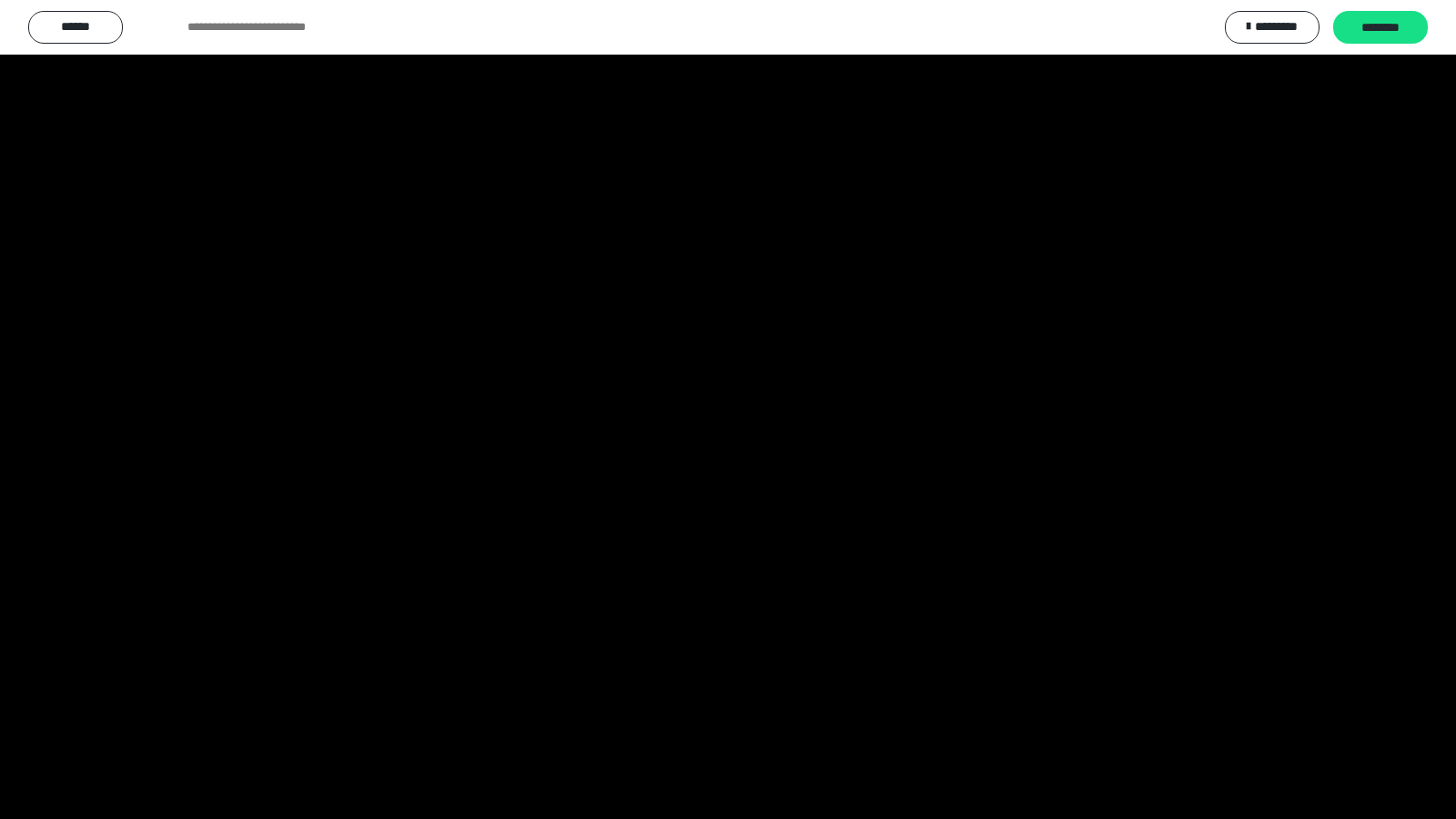 click at bounding box center (728, 410) 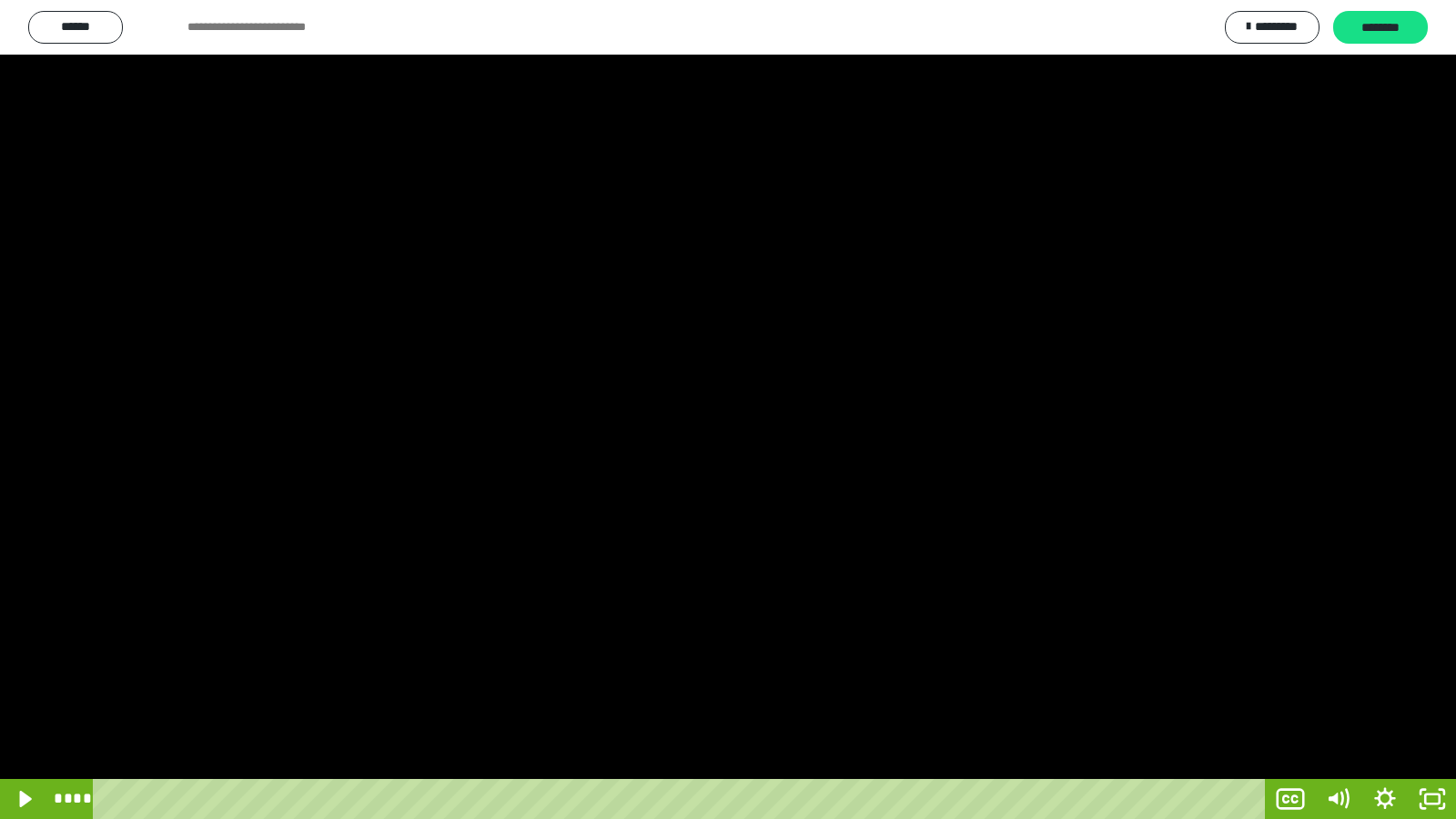 click at bounding box center [728, 410] 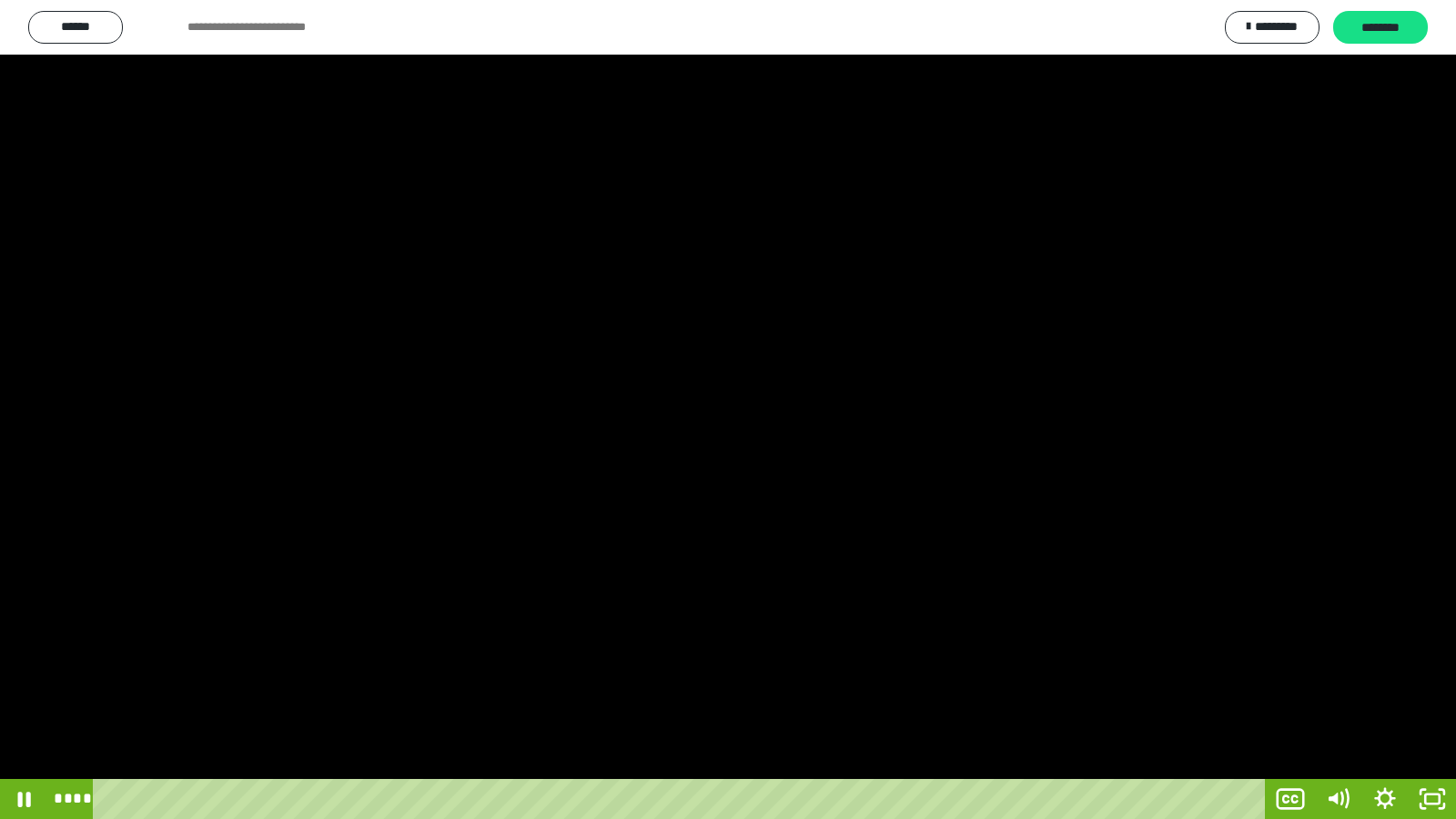click at bounding box center (728, 410) 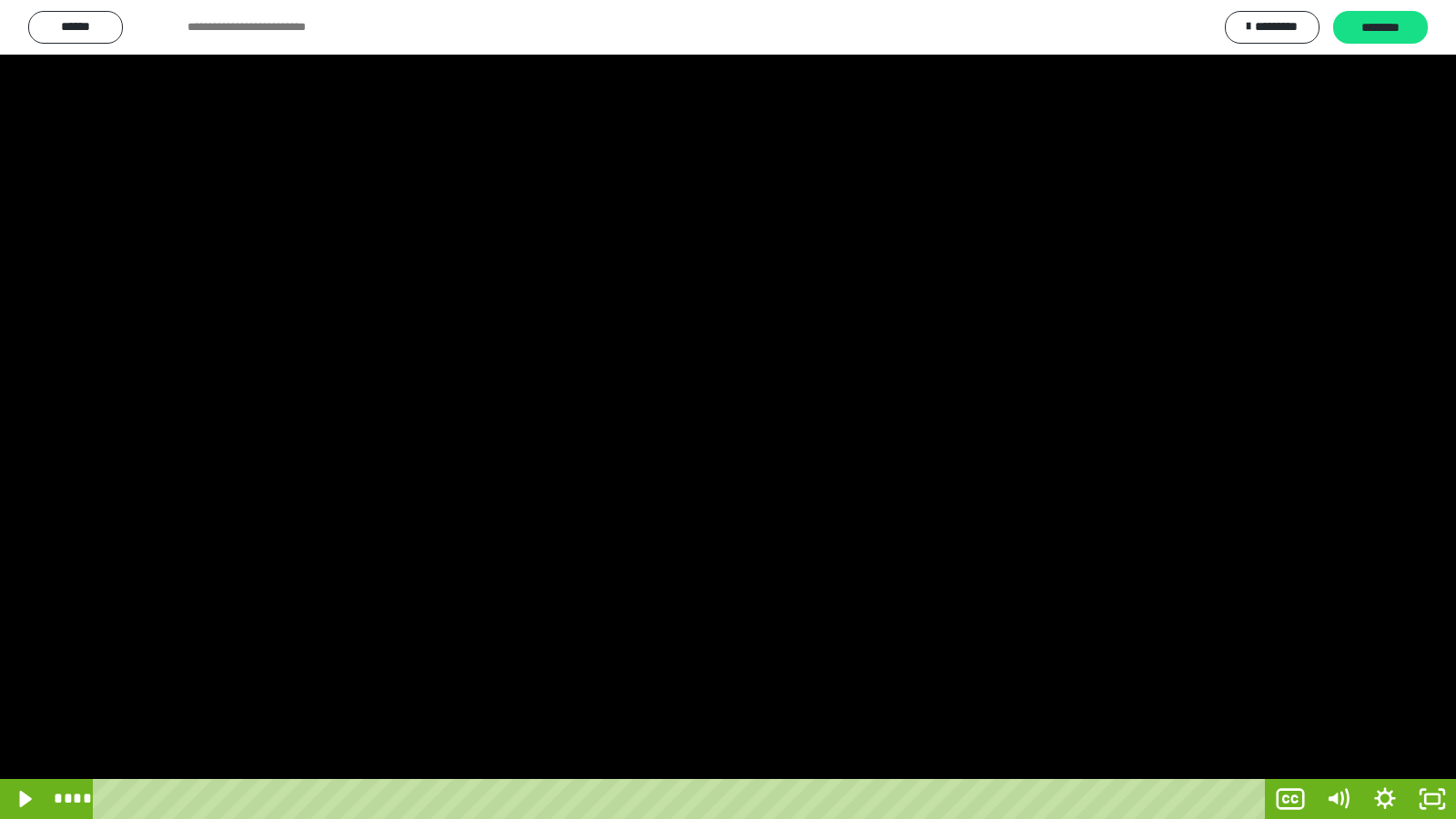 click at bounding box center (728, 410) 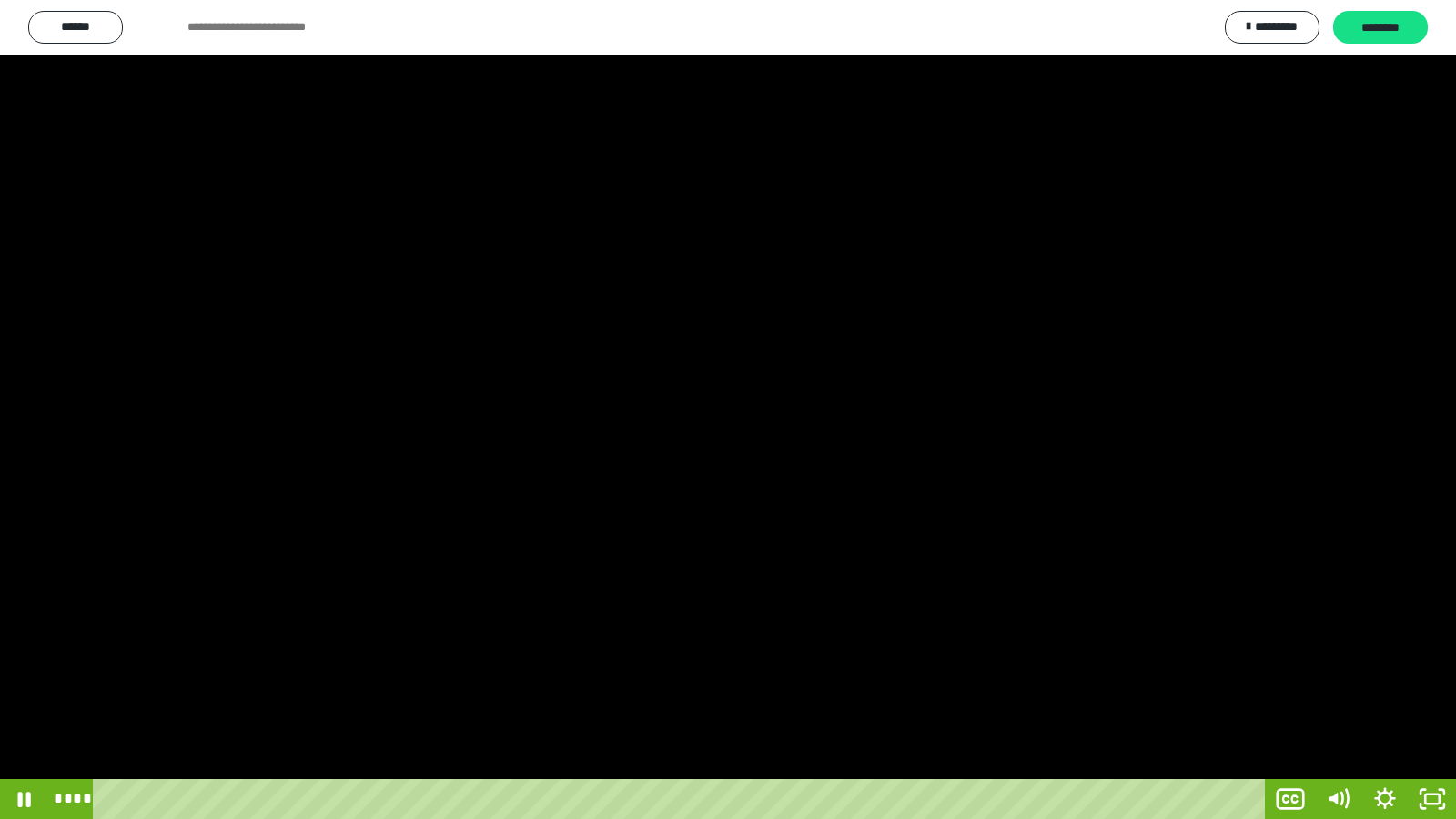 click at bounding box center [728, 410] 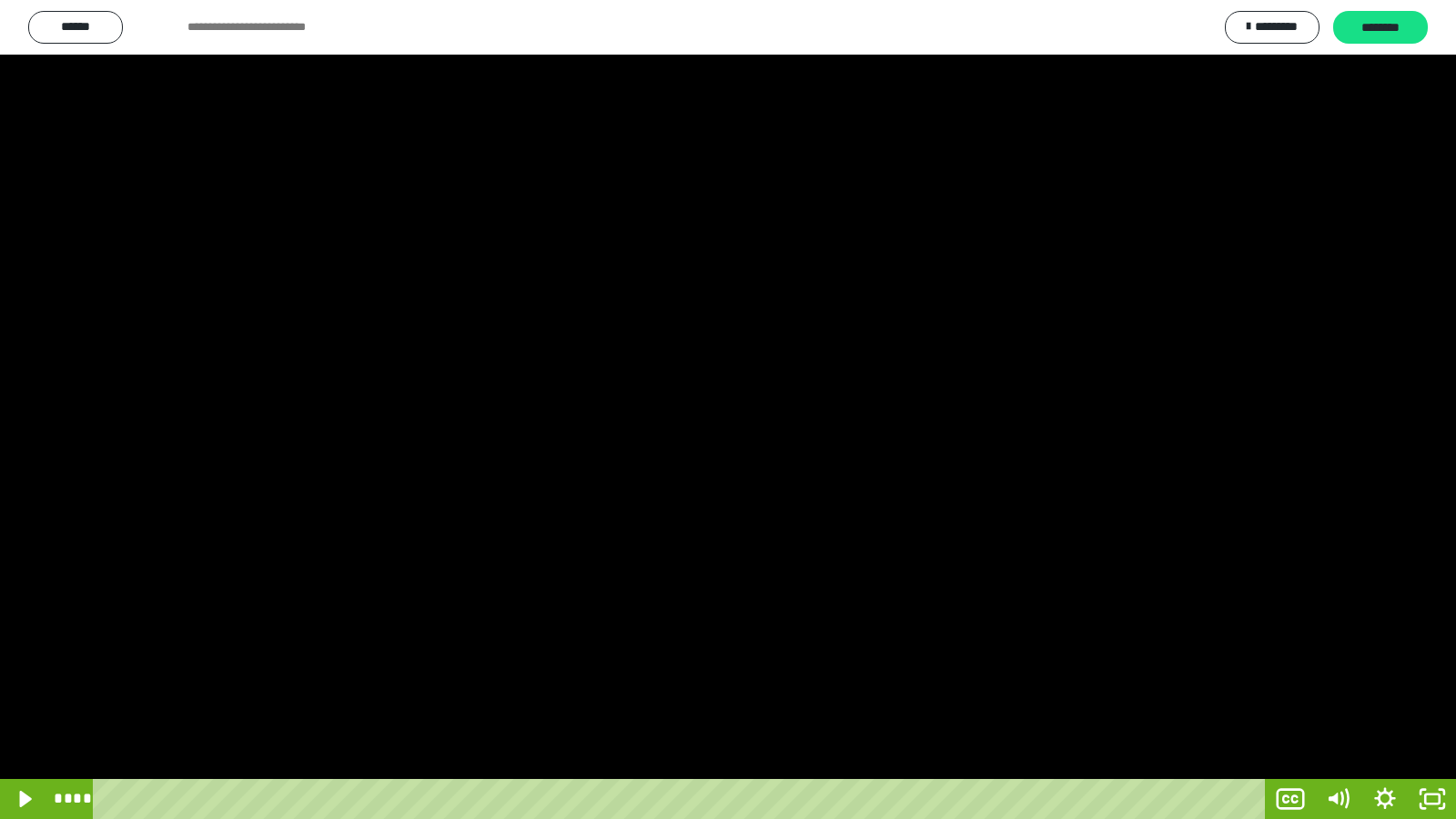 click at bounding box center [728, 410] 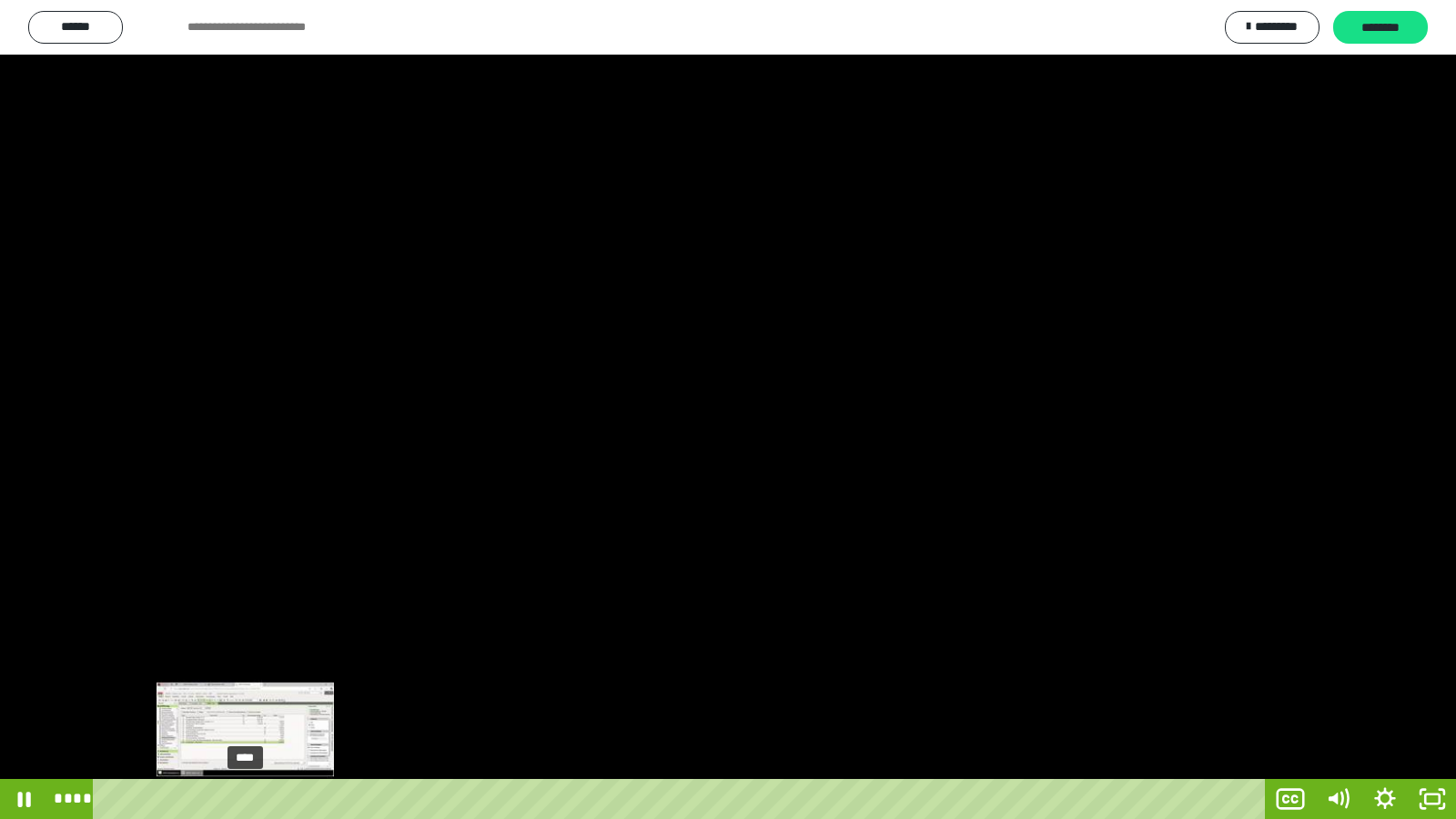 click on "****" at bounding box center (682, 799) 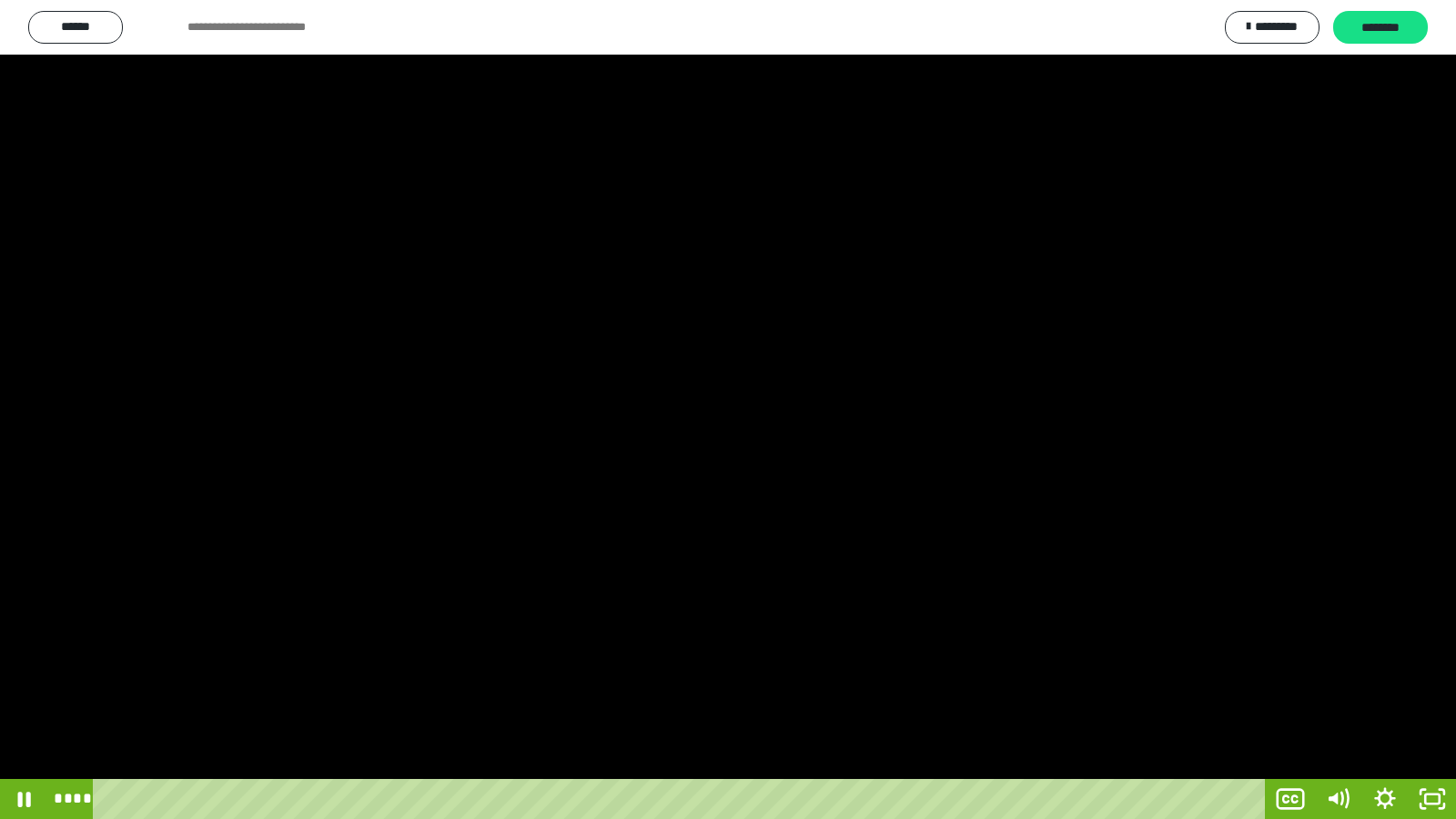 click at bounding box center (728, 410) 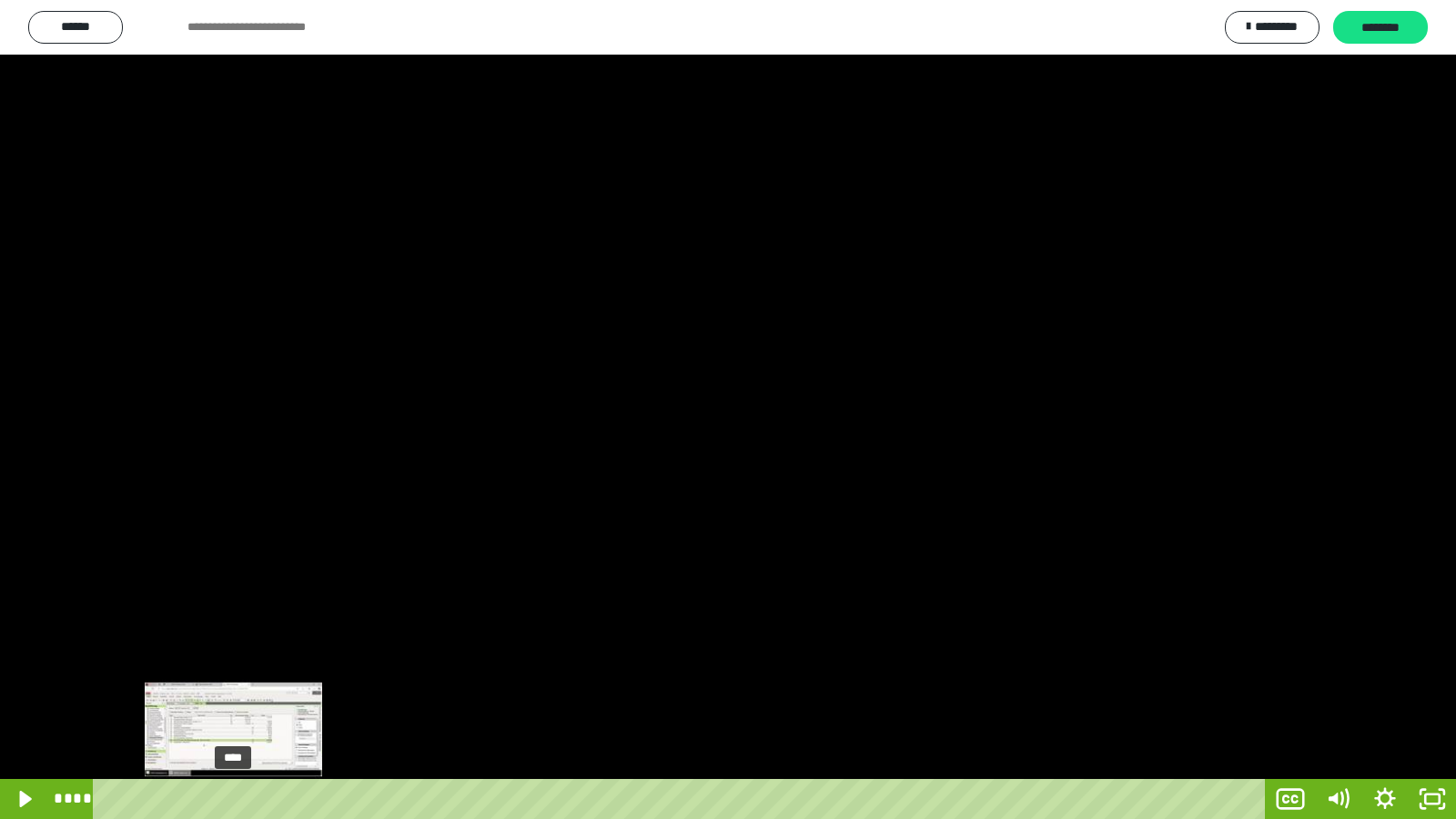 click on "****" at bounding box center [682, 799] 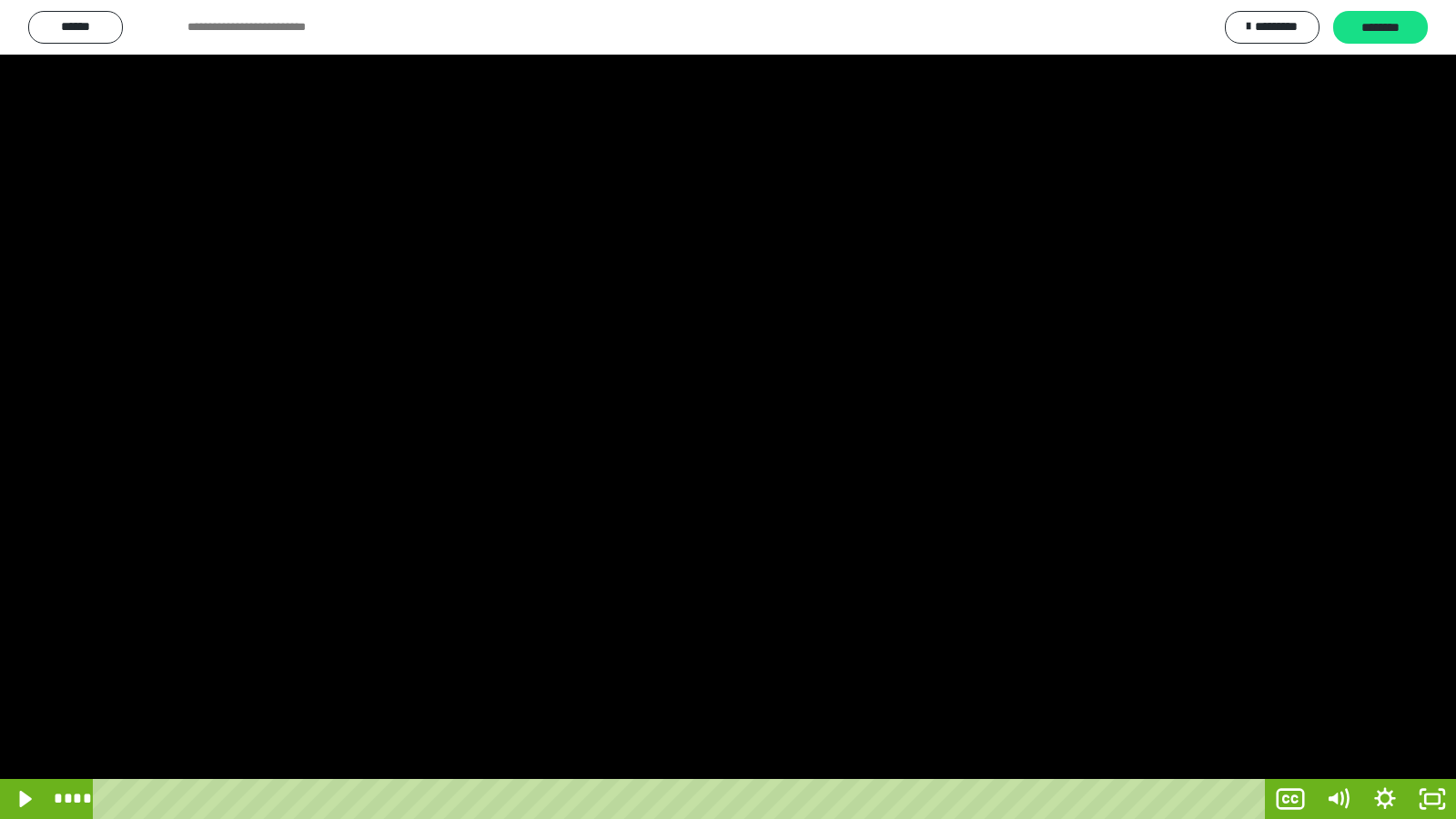 click at bounding box center [728, 410] 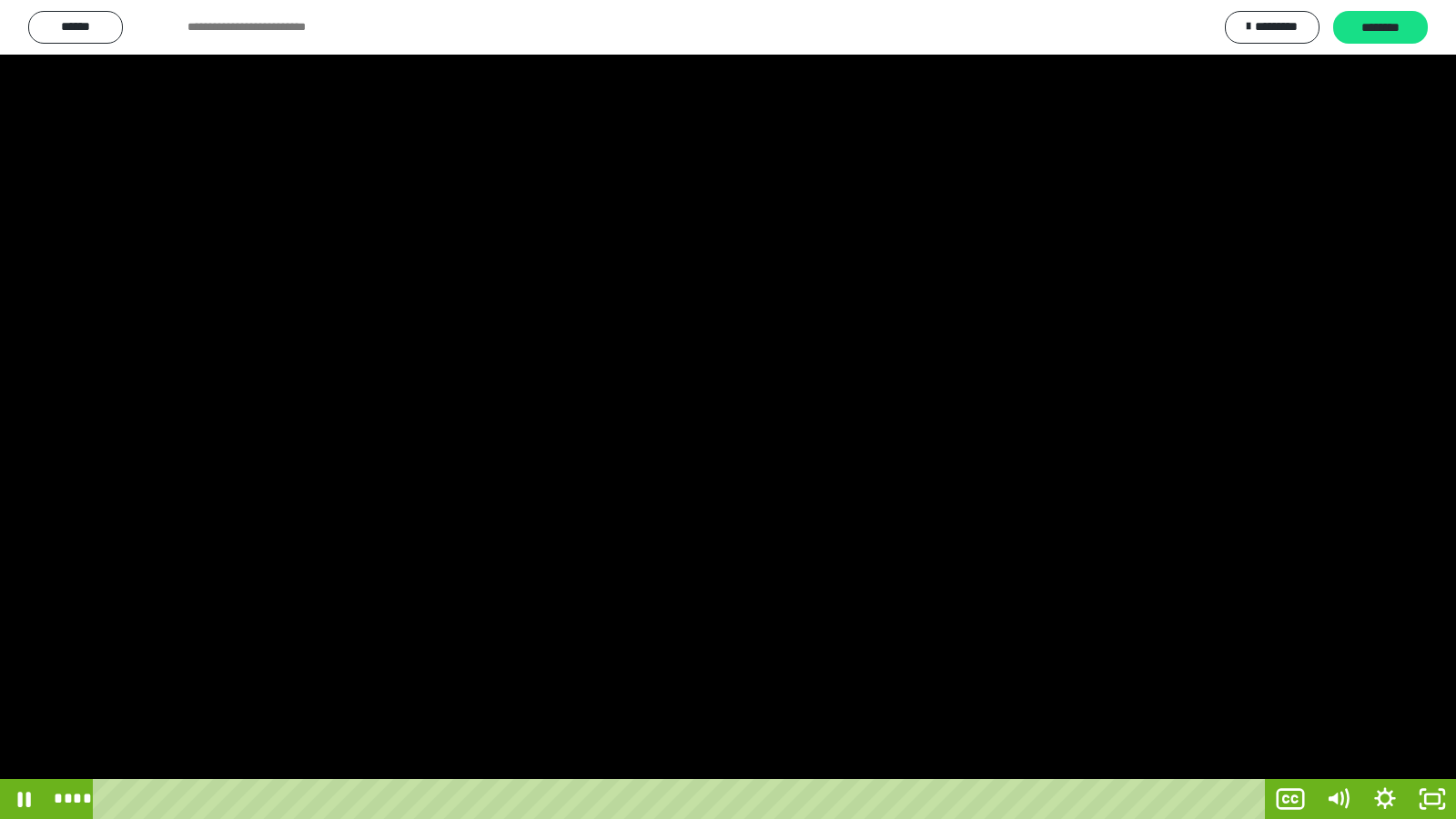 click at bounding box center [728, 410] 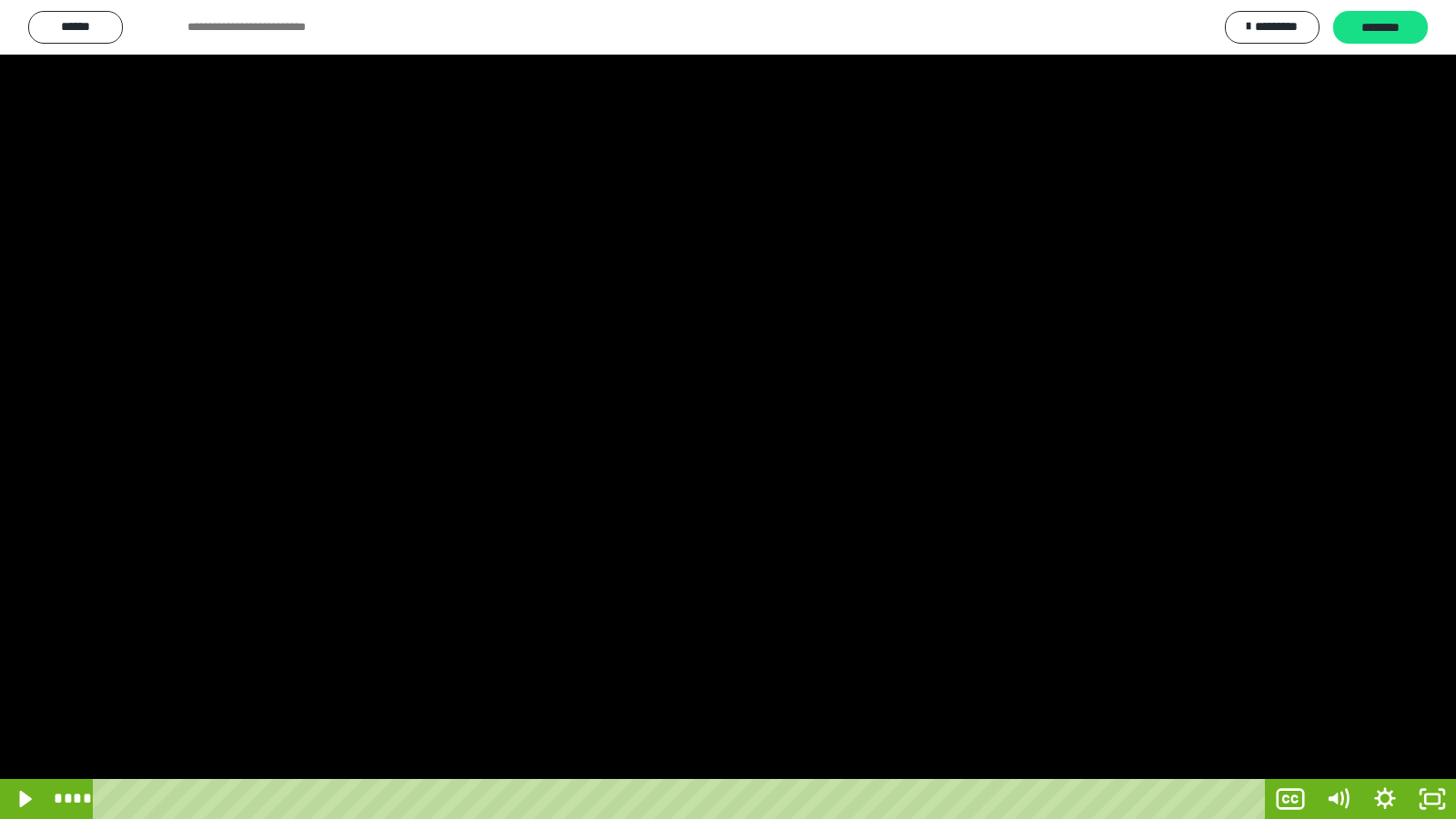 click at bounding box center (728, 410) 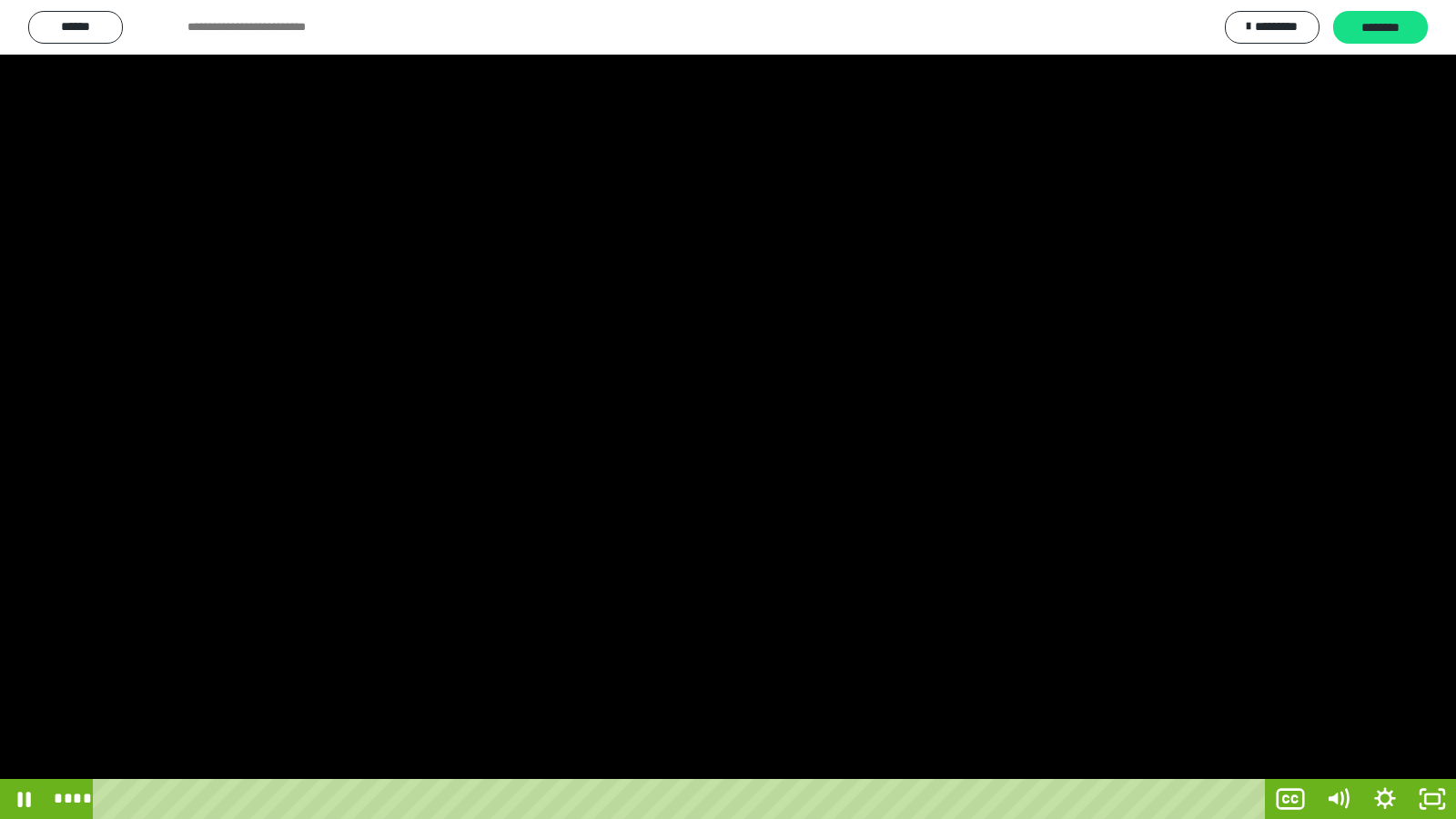click at bounding box center (728, 410) 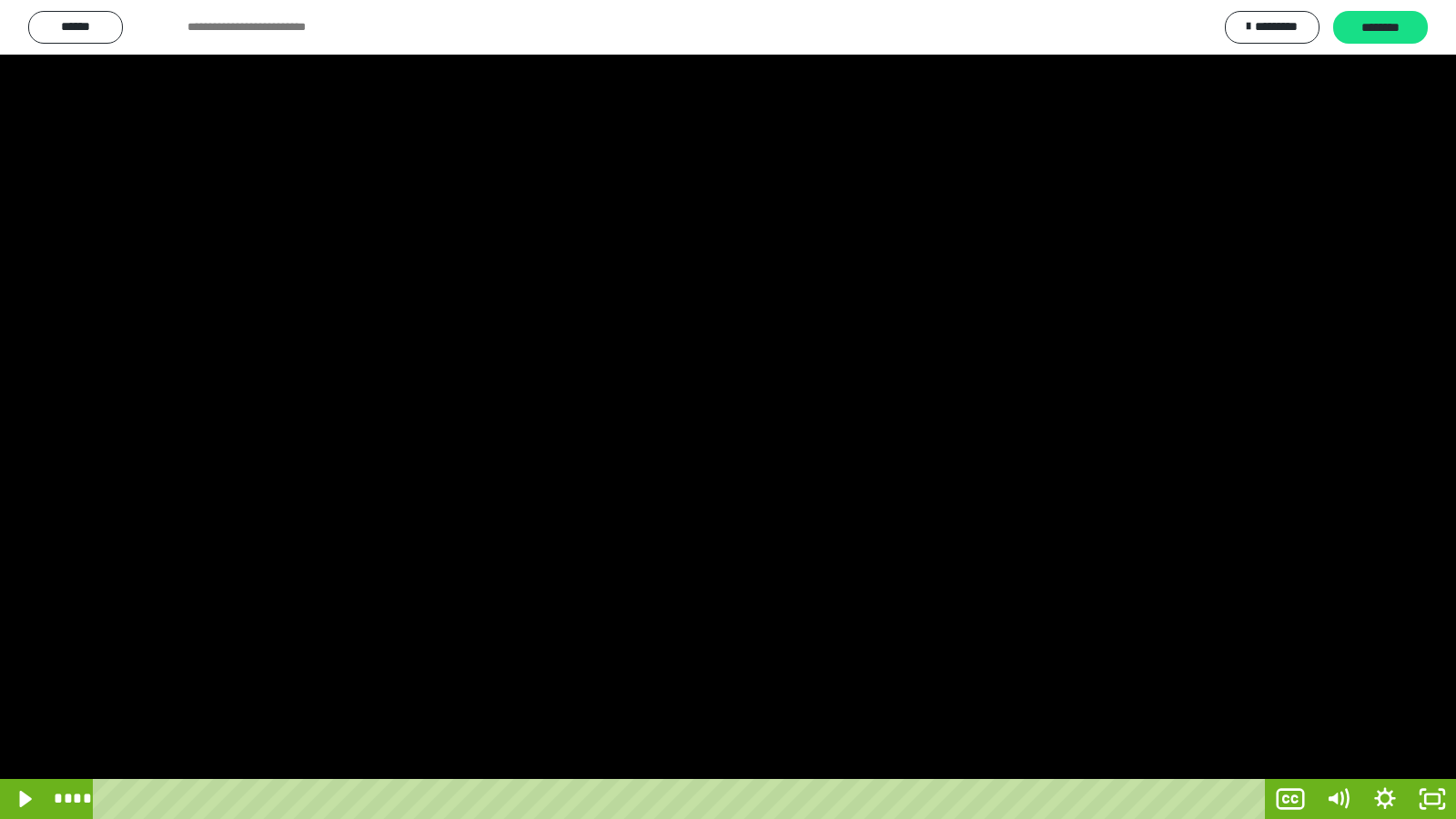 click at bounding box center (728, 410) 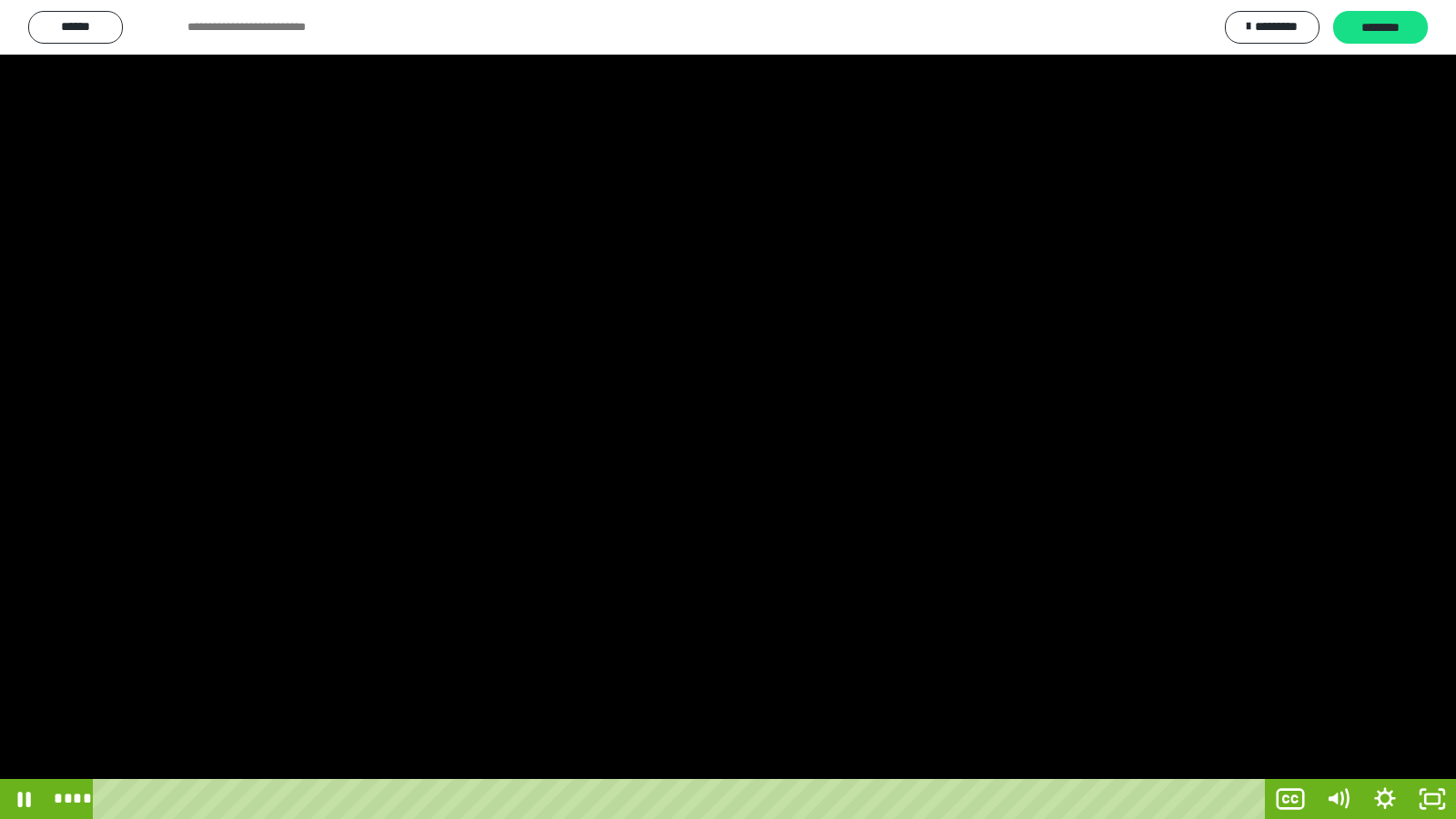 click at bounding box center [728, 410] 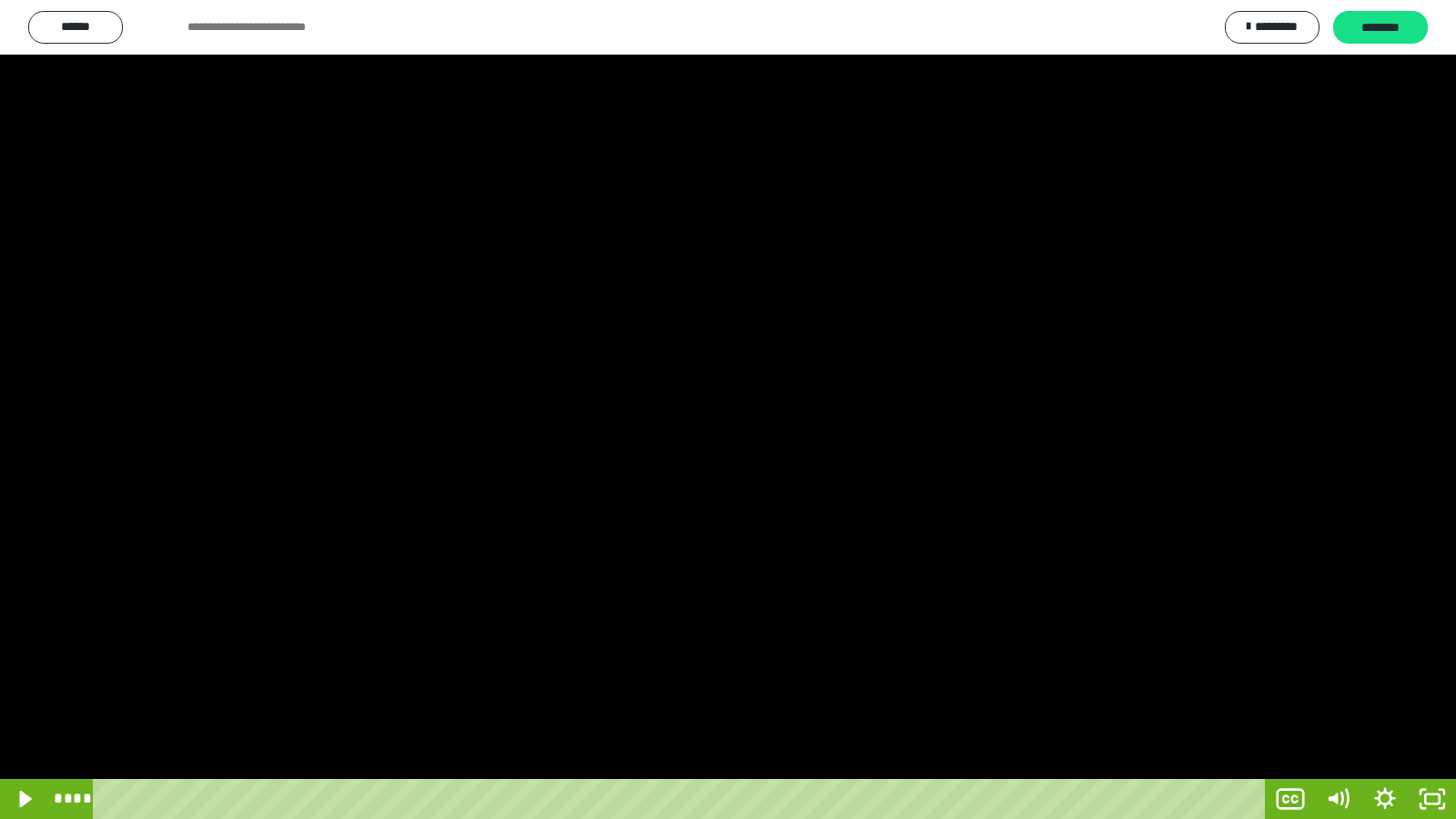 click at bounding box center (728, 410) 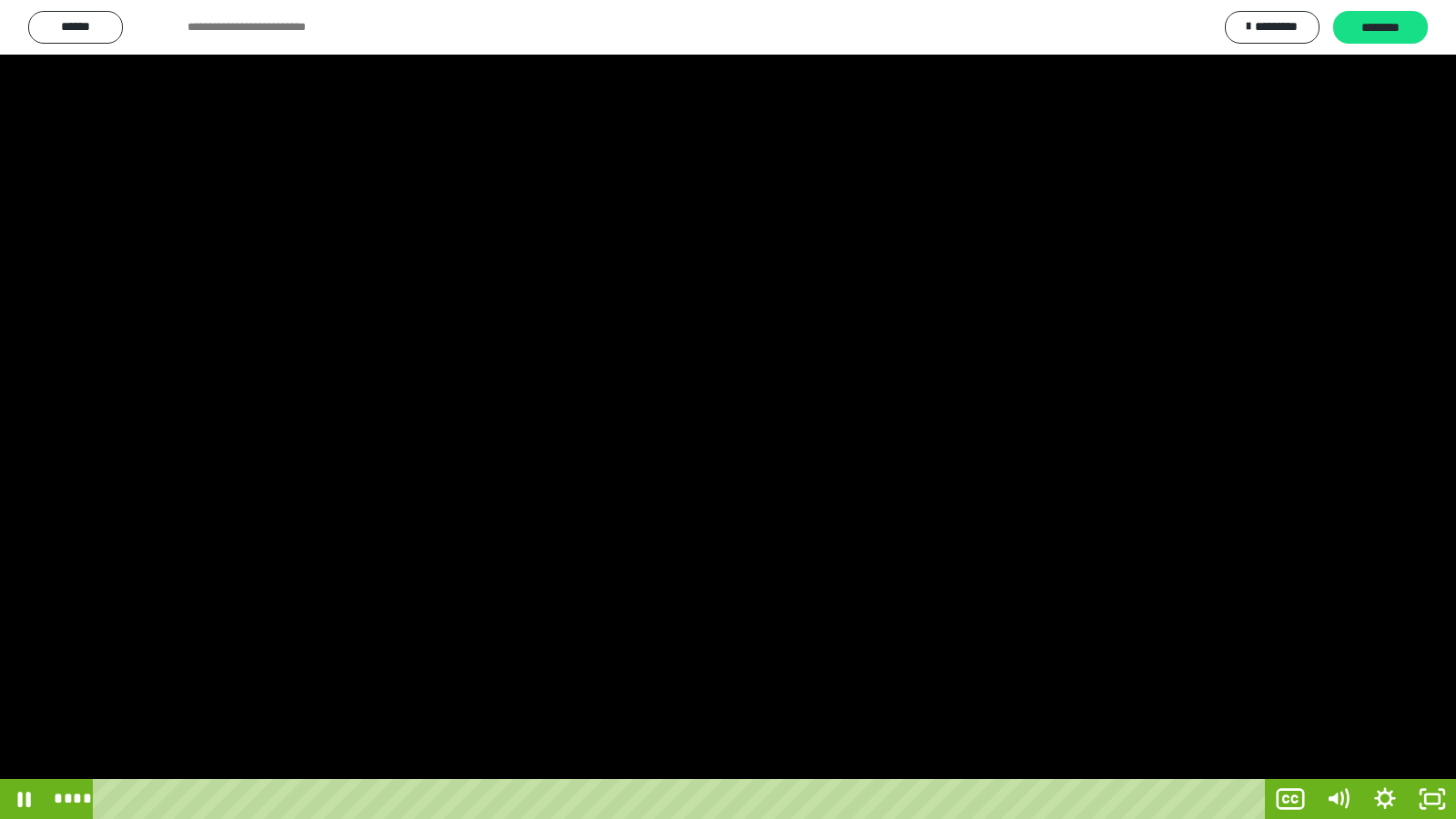 click at bounding box center (728, 410) 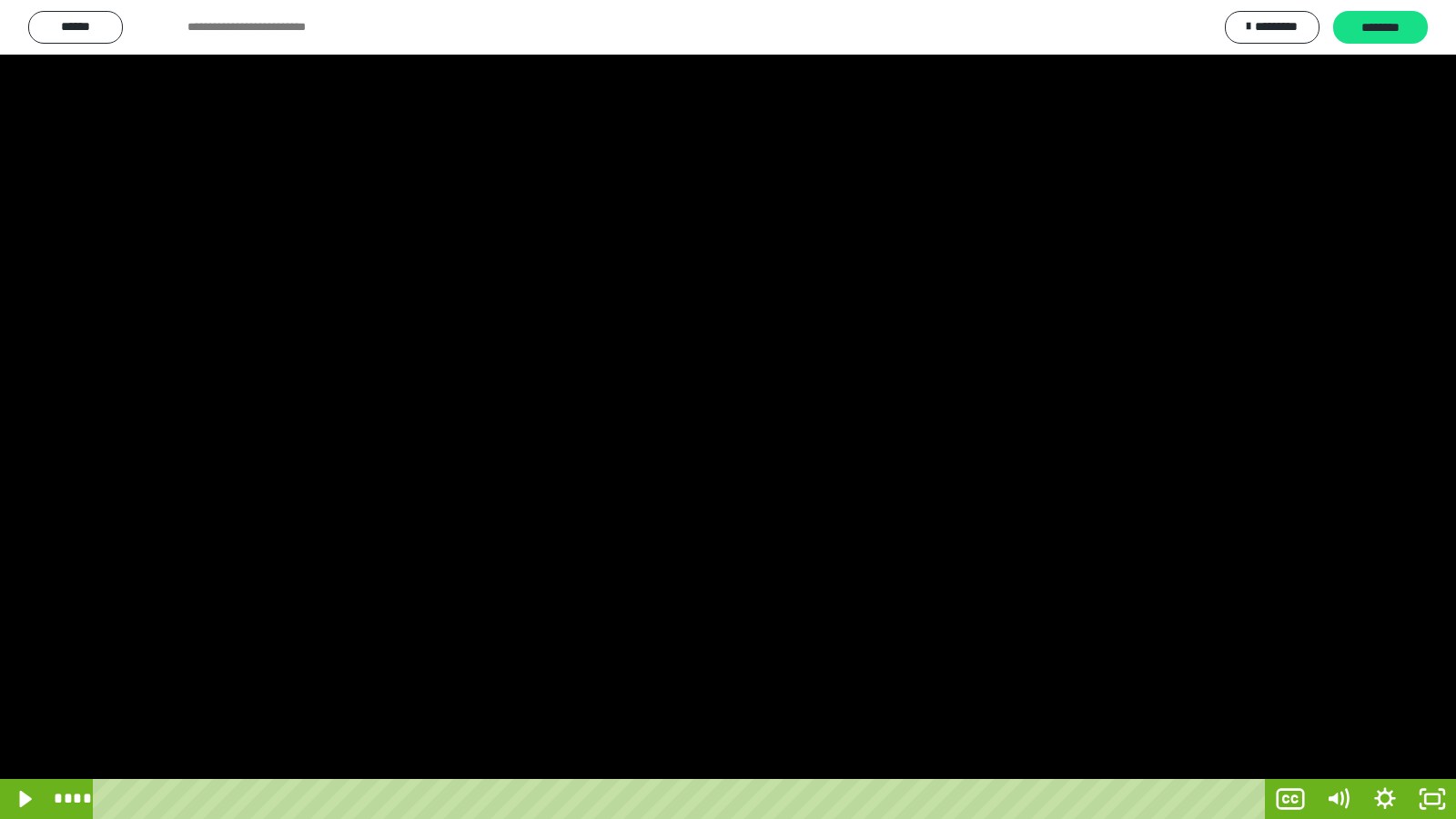 click at bounding box center (728, 410) 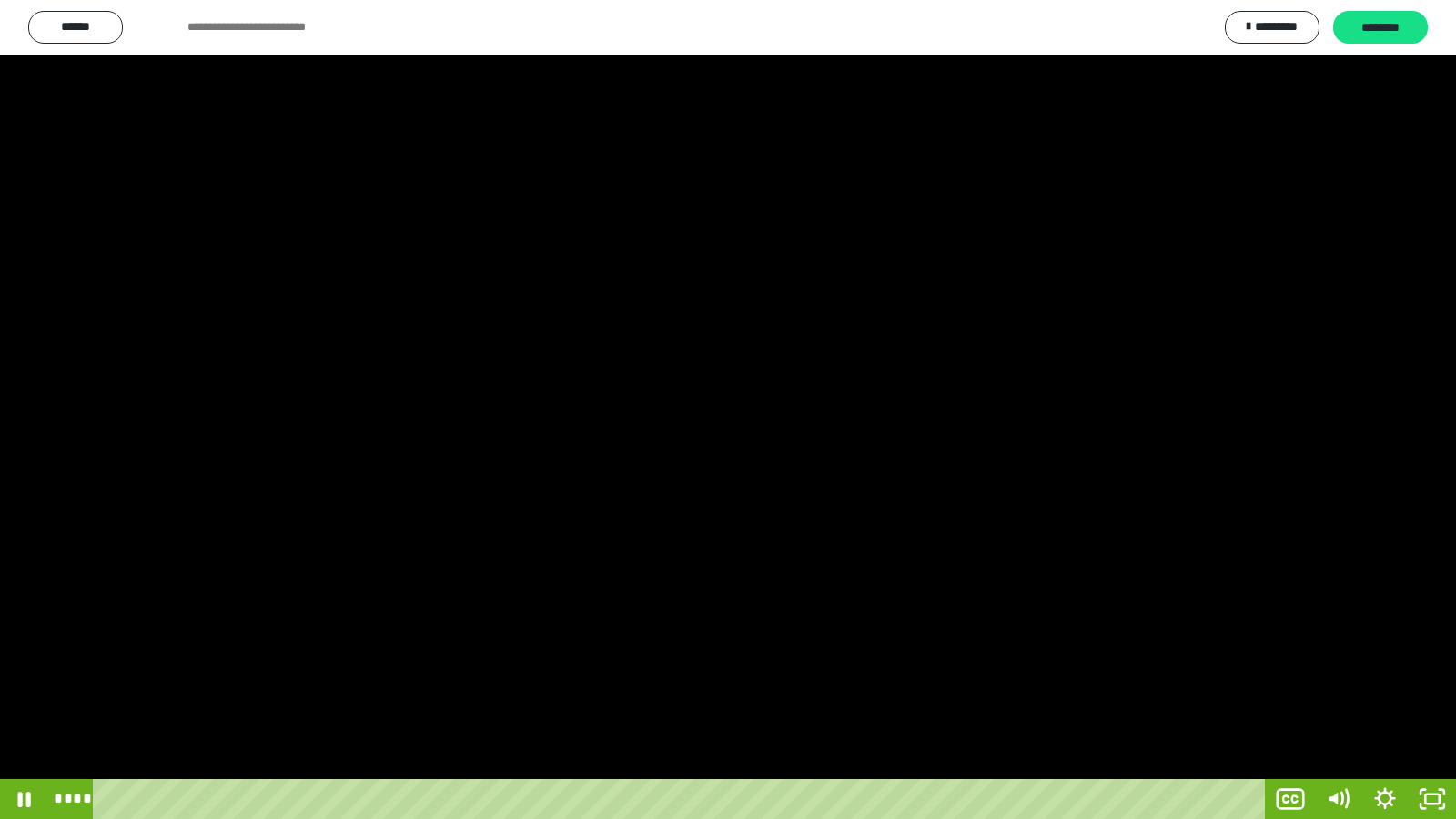 click at bounding box center [728, 410] 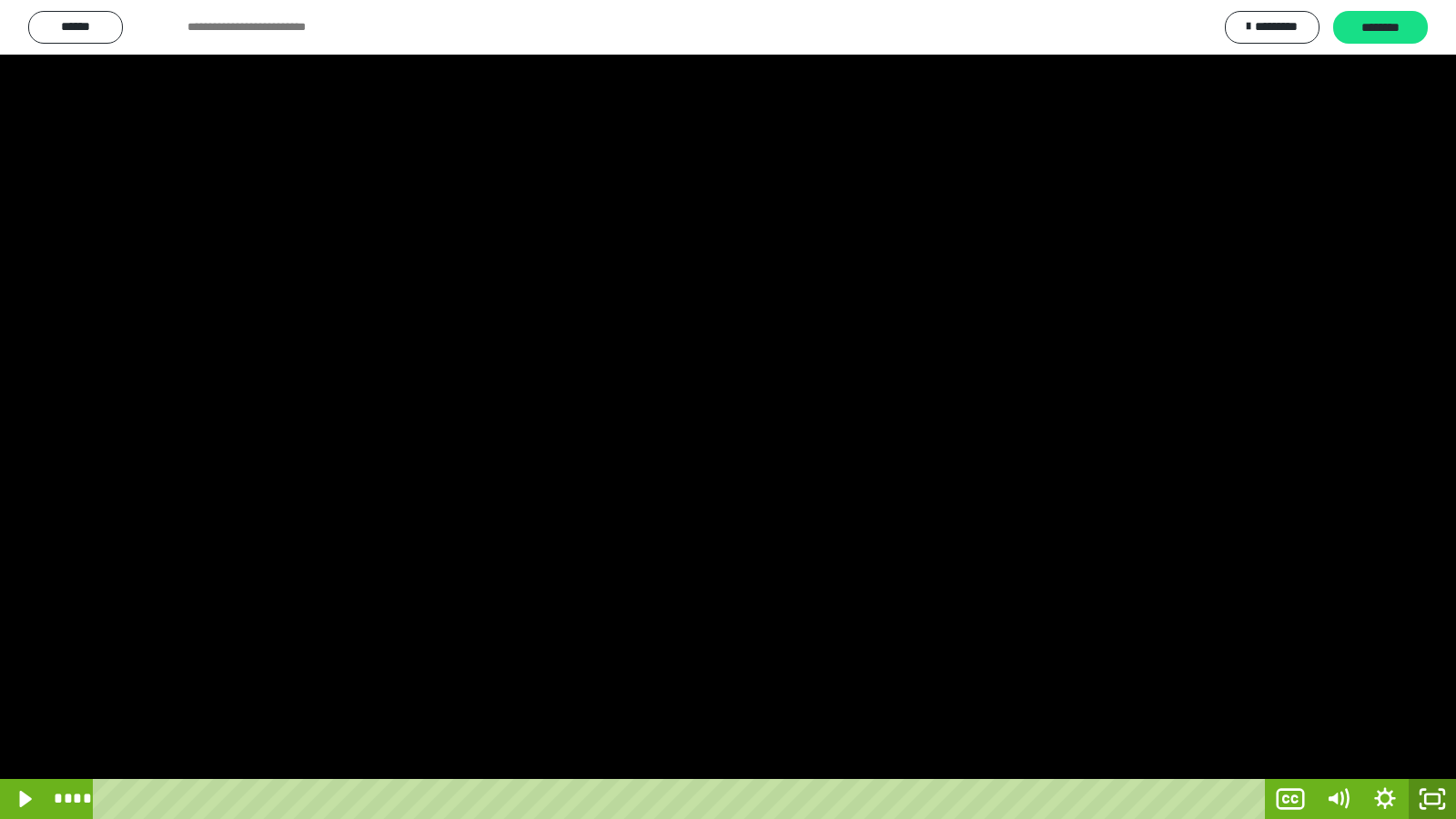 click 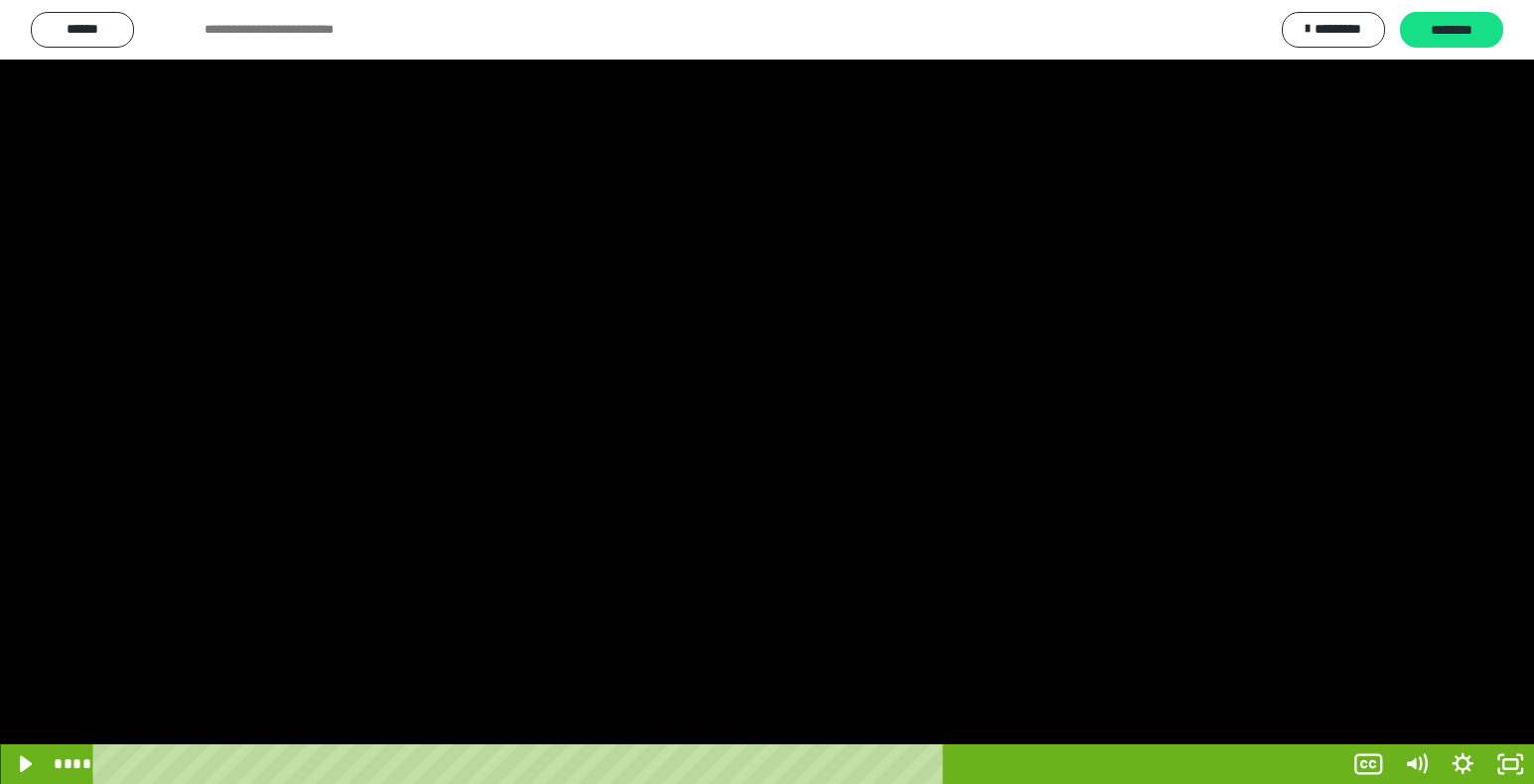 scroll, scrollTop: 3870, scrollLeft: 0, axis: vertical 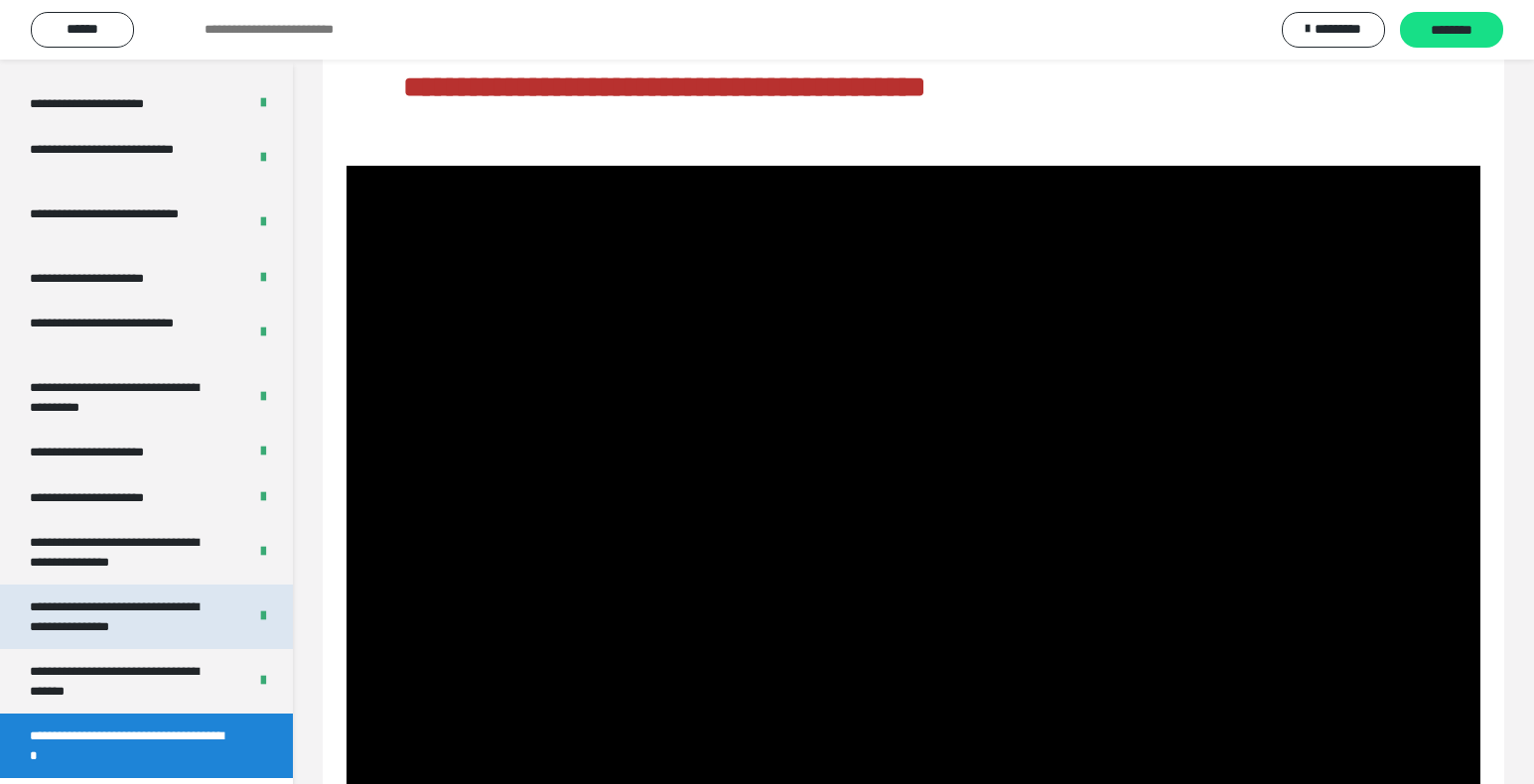 click on "**********" at bounding box center [123, 616] 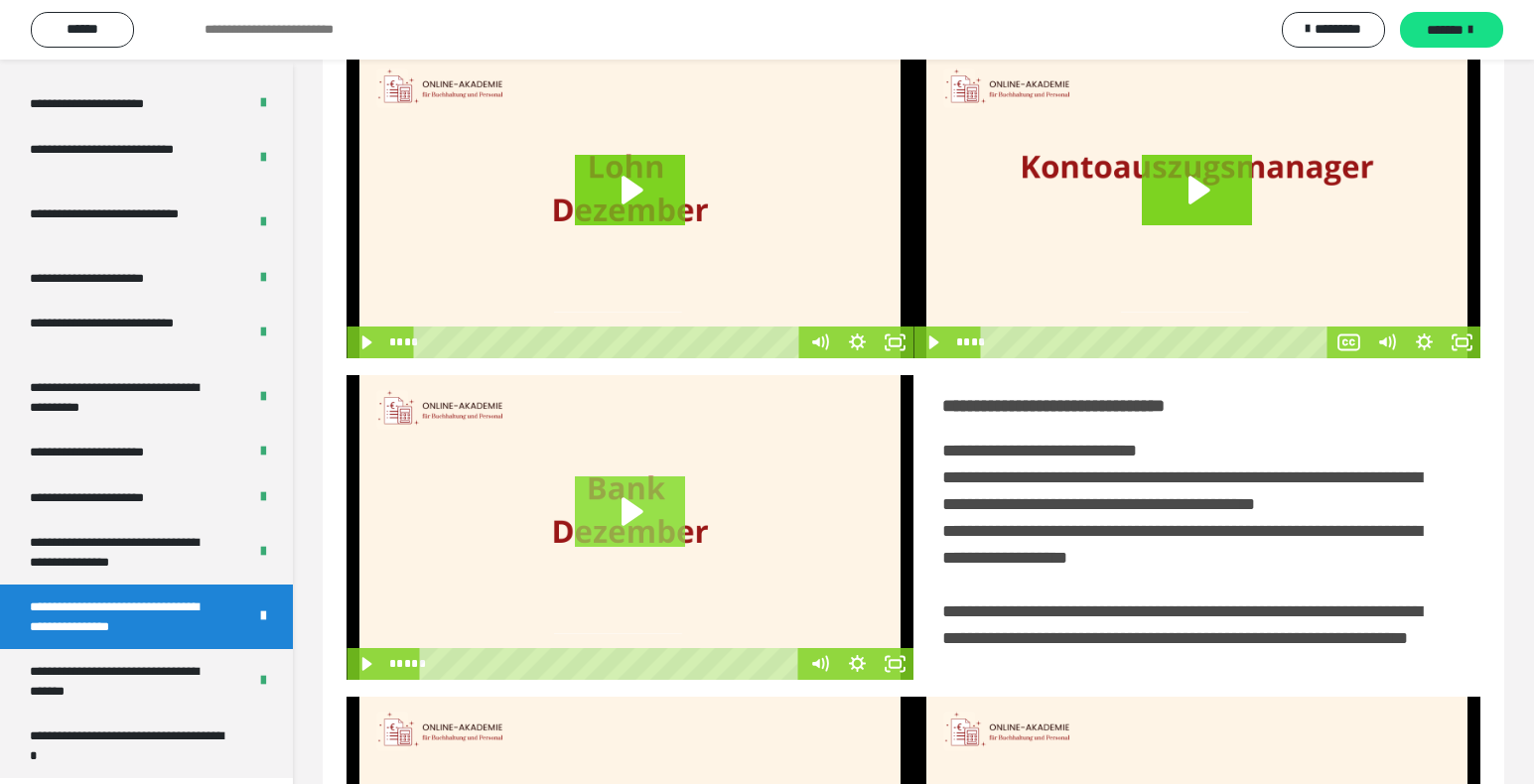 scroll, scrollTop: 0, scrollLeft: 0, axis: both 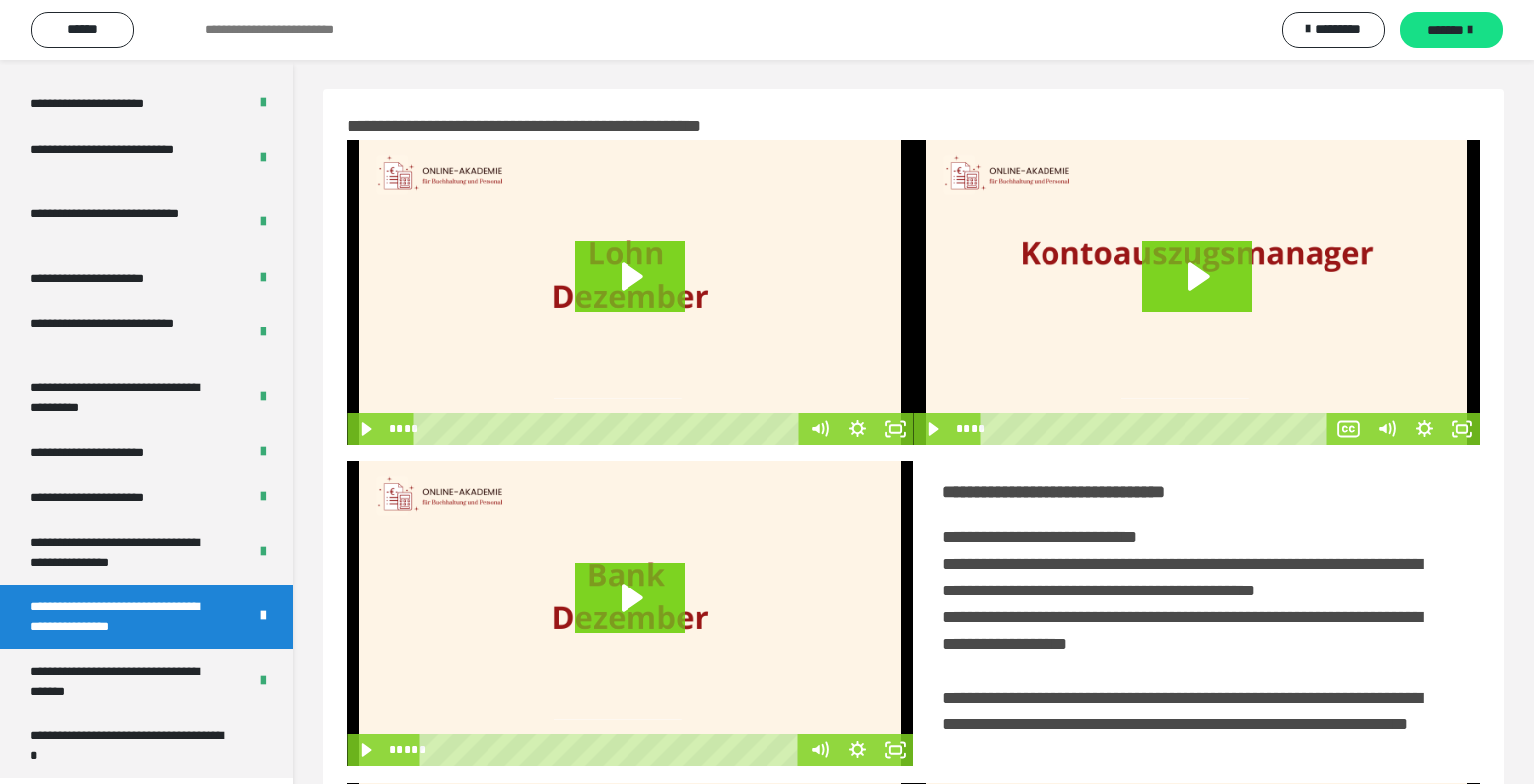 click on "**********" at bounding box center [123, 552] 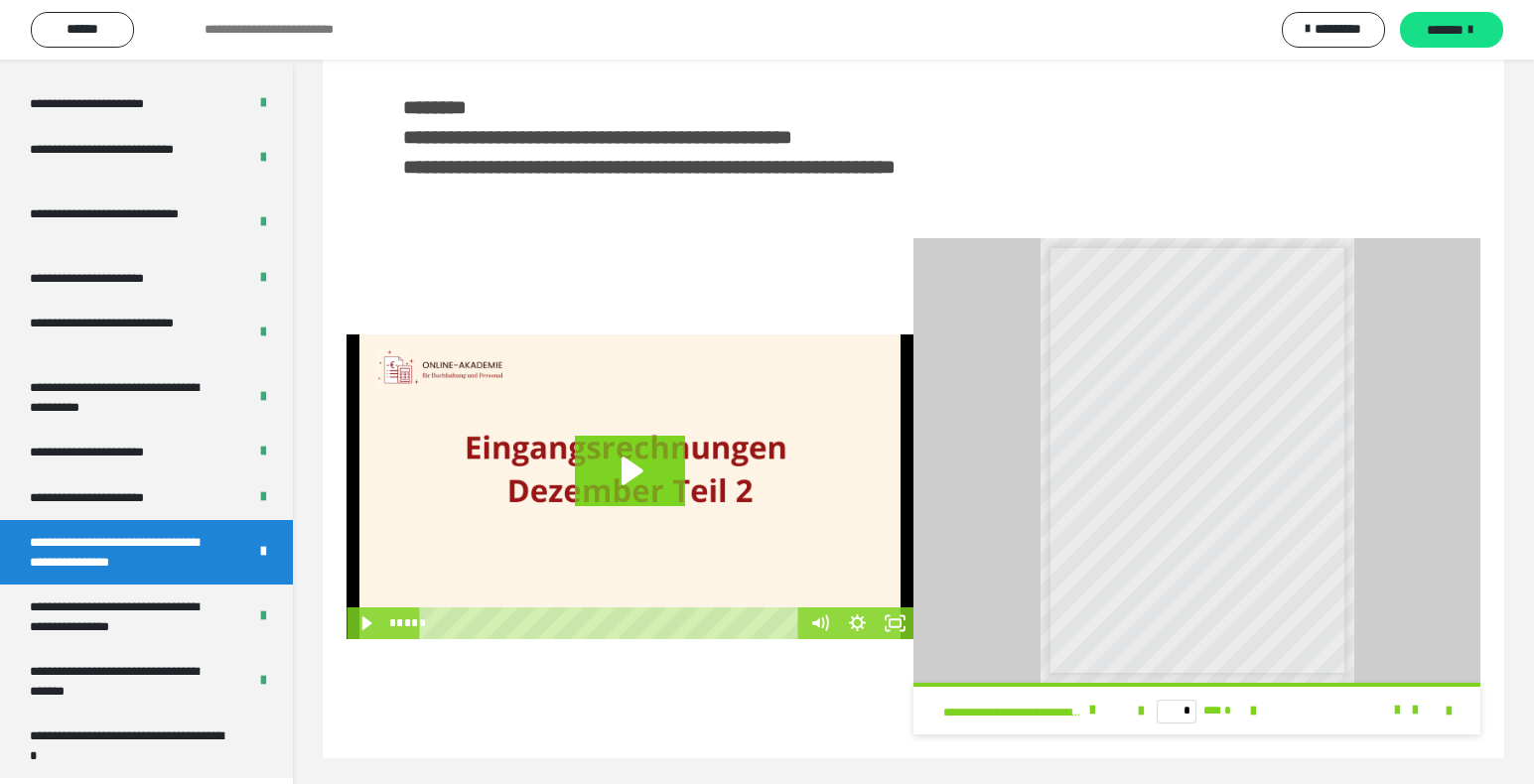 scroll, scrollTop: 427, scrollLeft: 0, axis: vertical 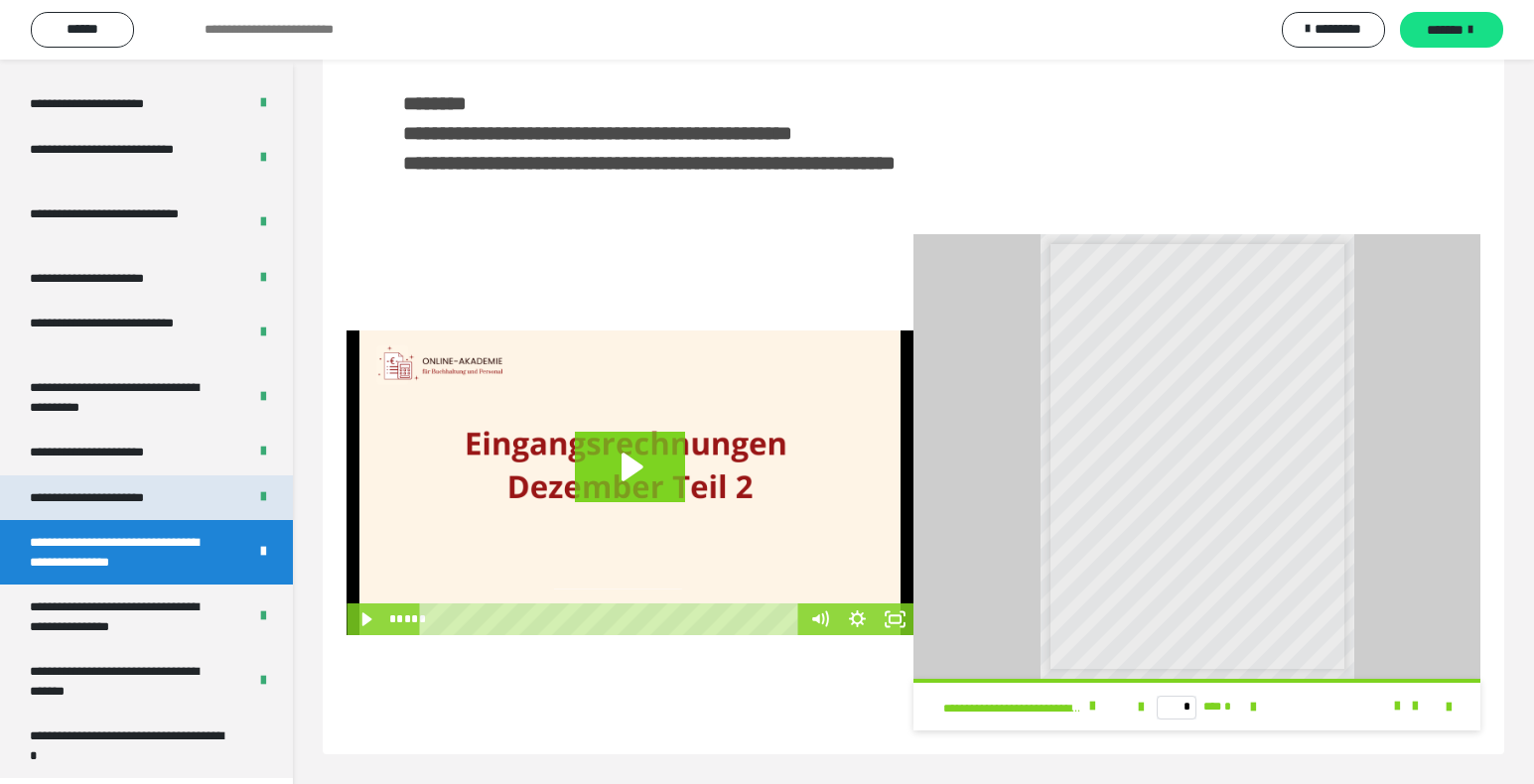 click on "**********" at bounding box center (110, 498) 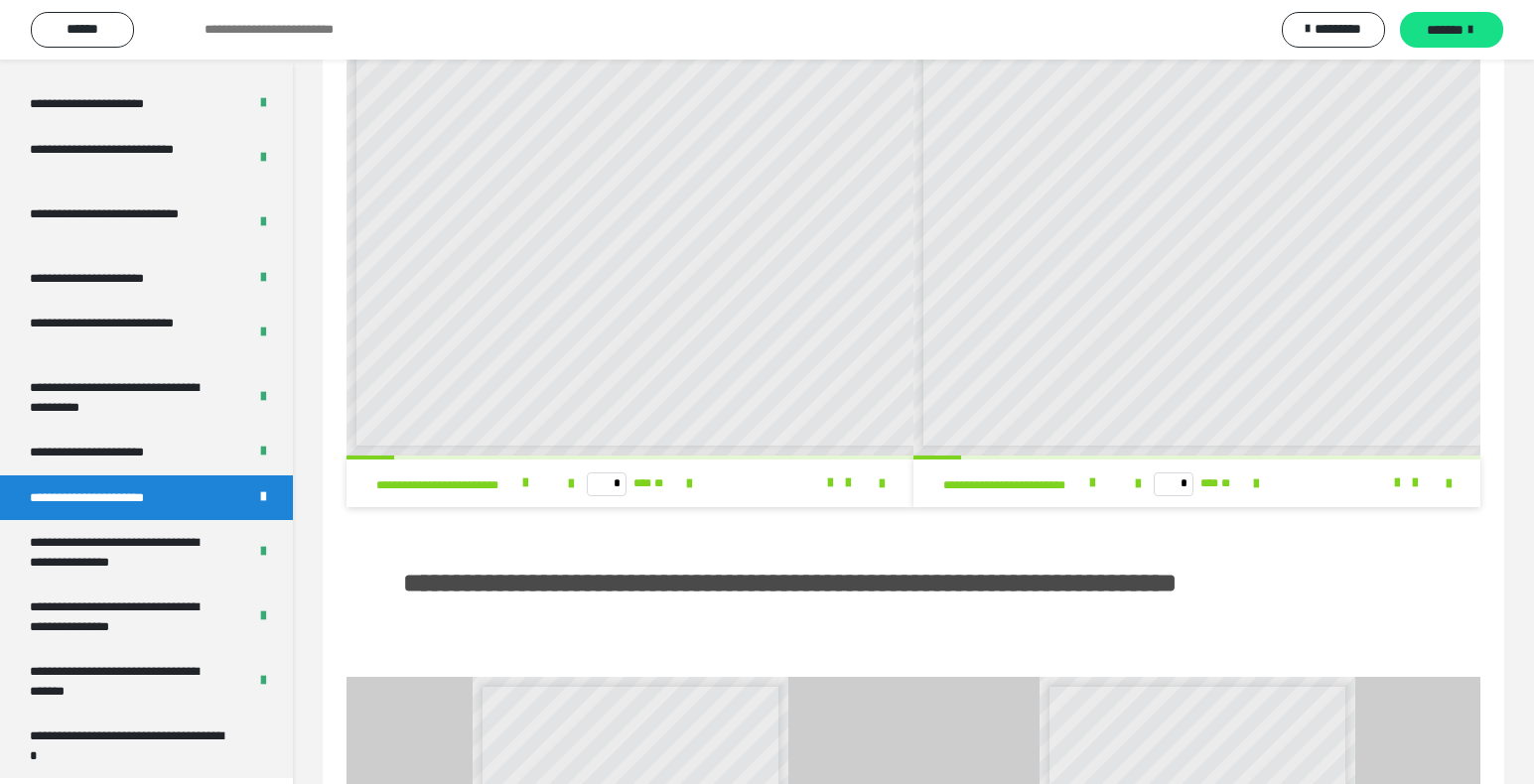 scroll, scrollTop: 0, scrollLeft: 0, axis: both 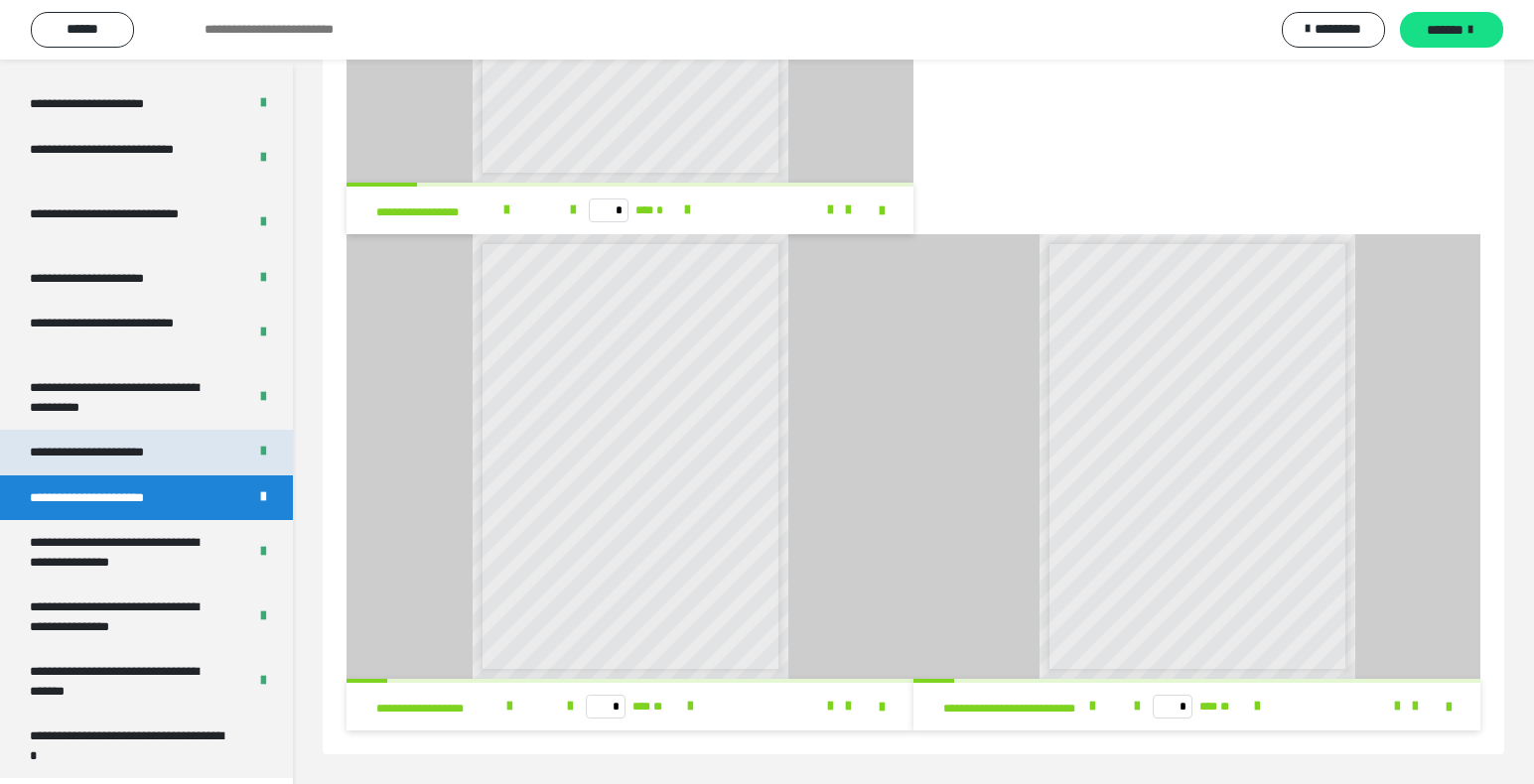 click on "**********" at bounding box center (109, 453) 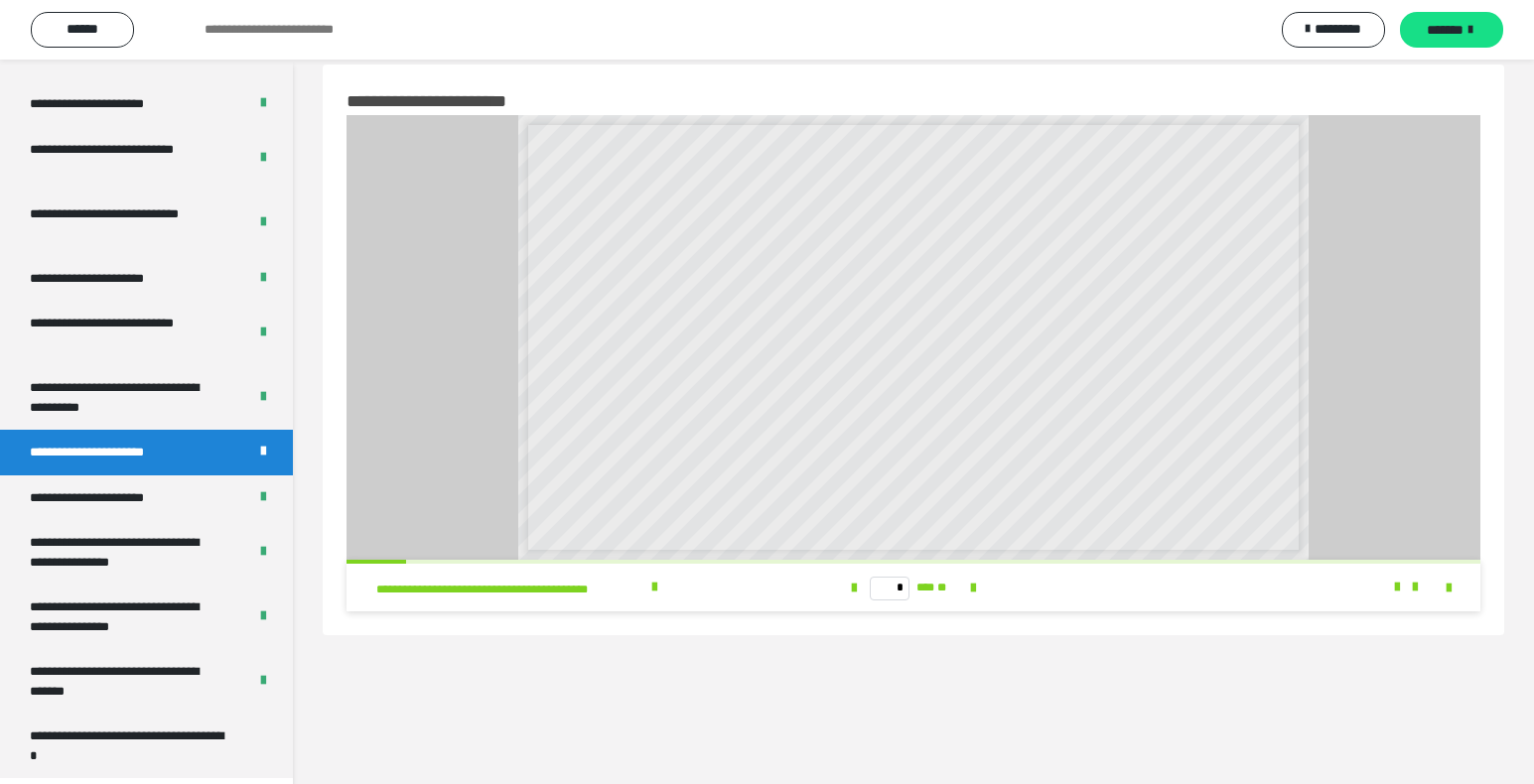 scroll, scrollTop: 0, scrollLeft: 0, axis: both 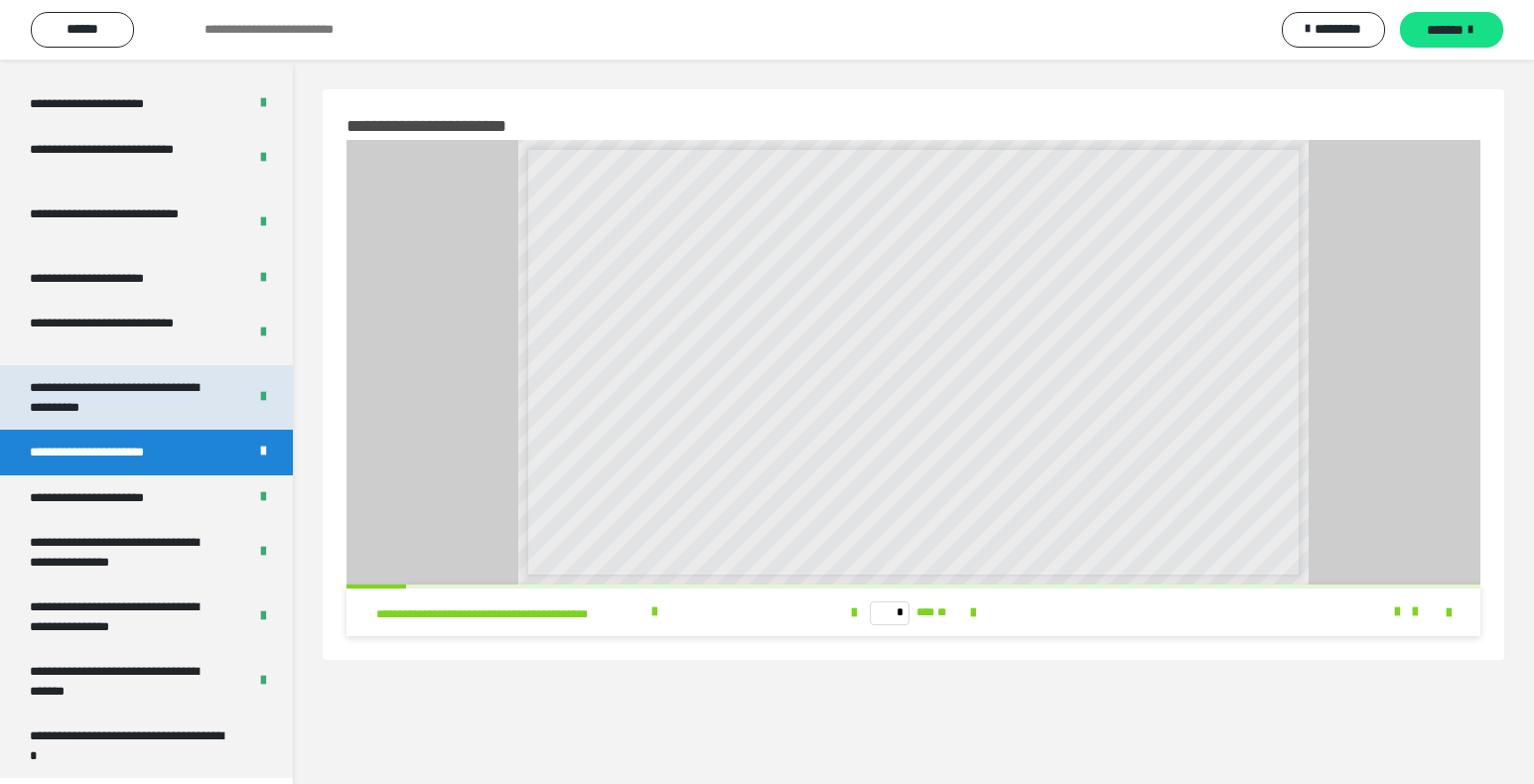 click on "**********" at bounding box center (123, 397) 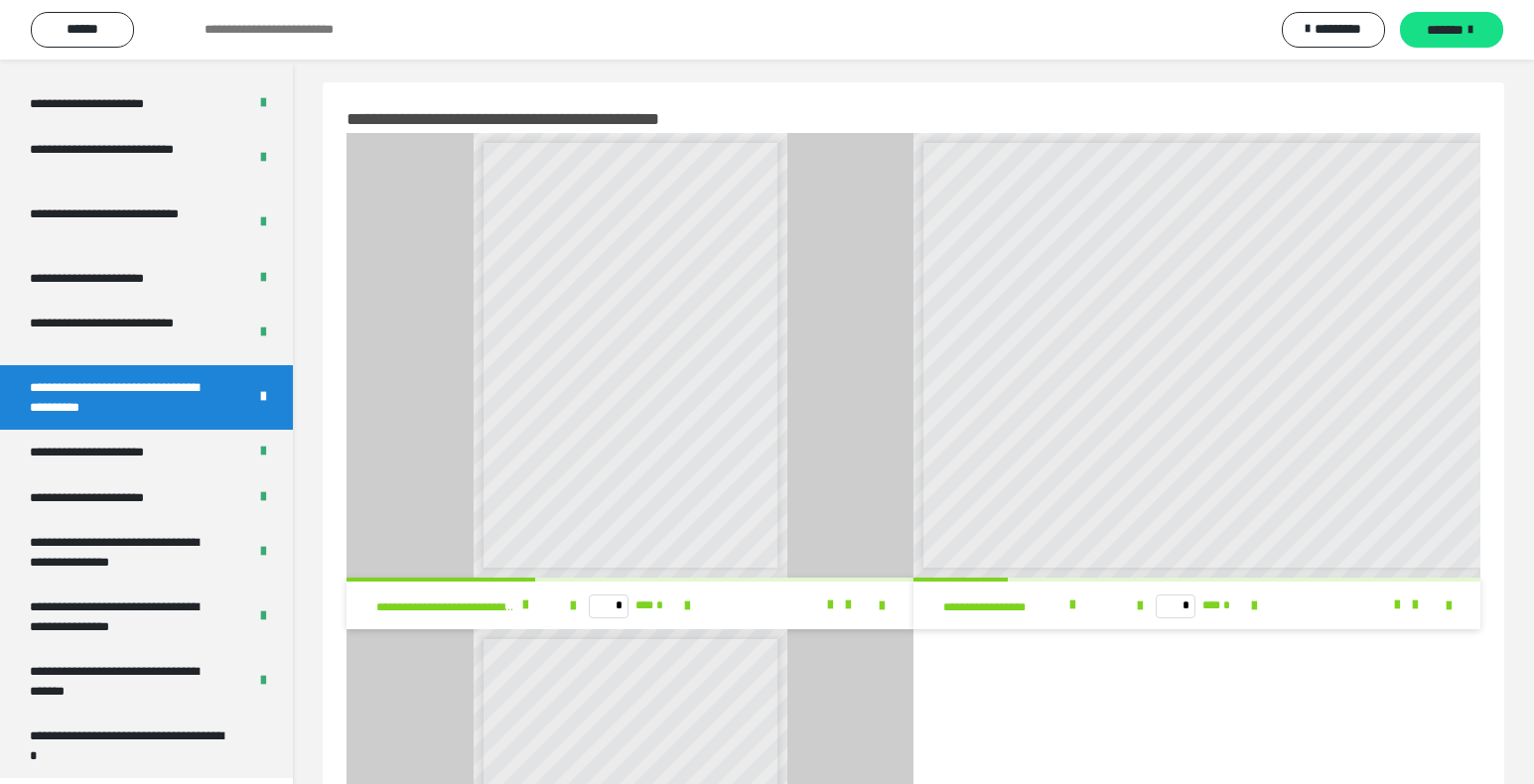 scroll, scrollTop: 0, scrollLeft: 0, axis: both 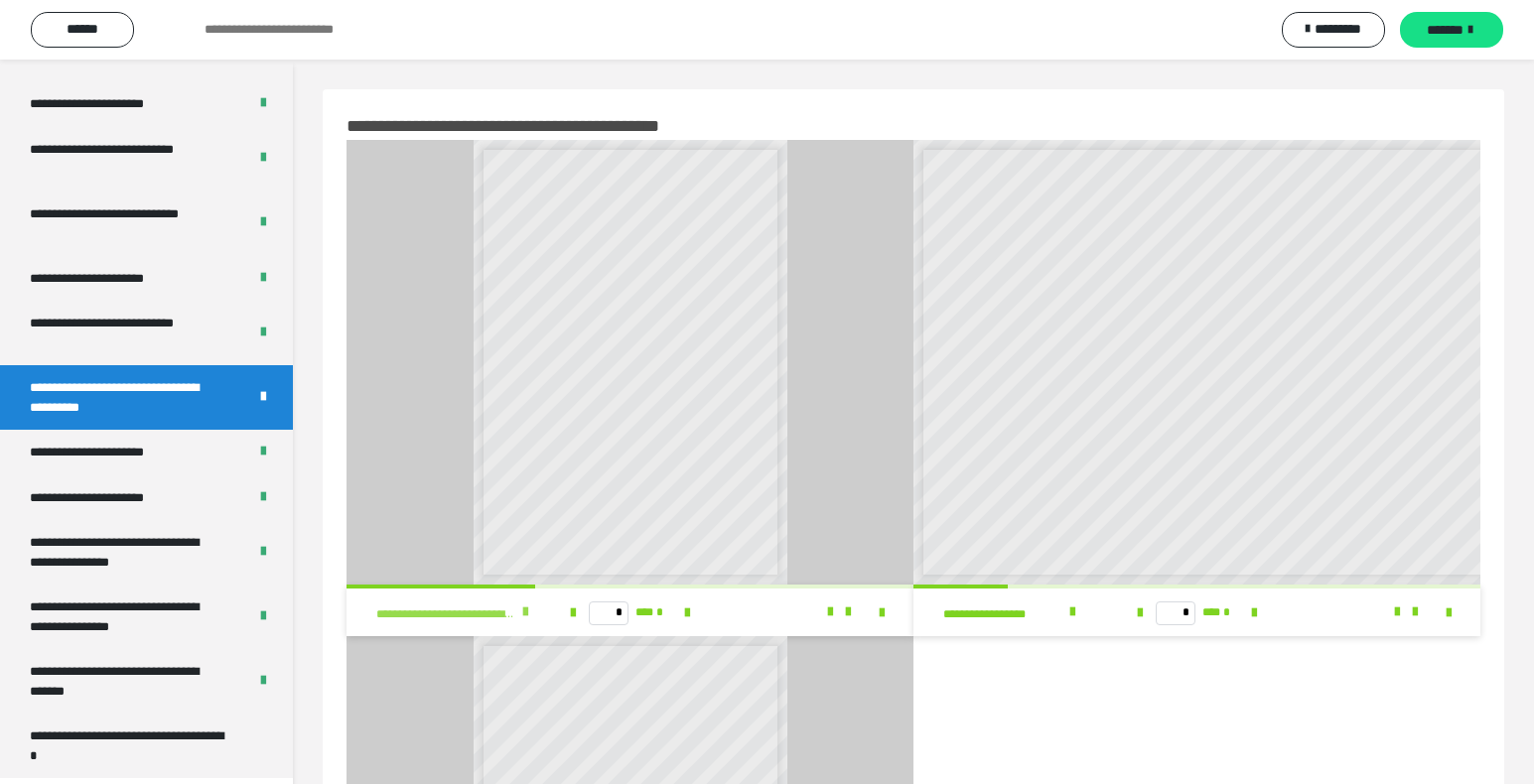click at bounding box center (525, 612) 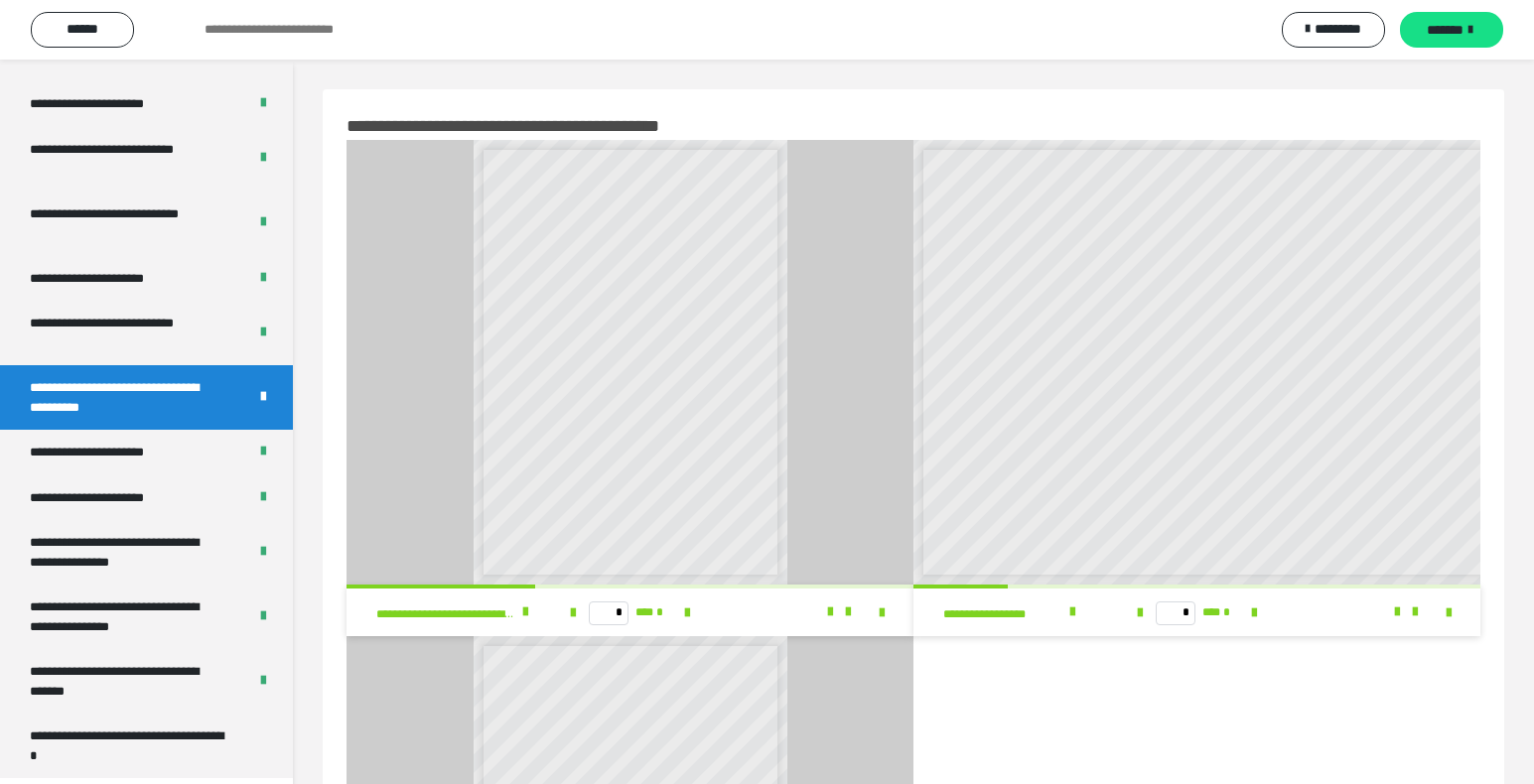 scroll, scrollTop: 8, scrollLeft: 0, axis: vertical 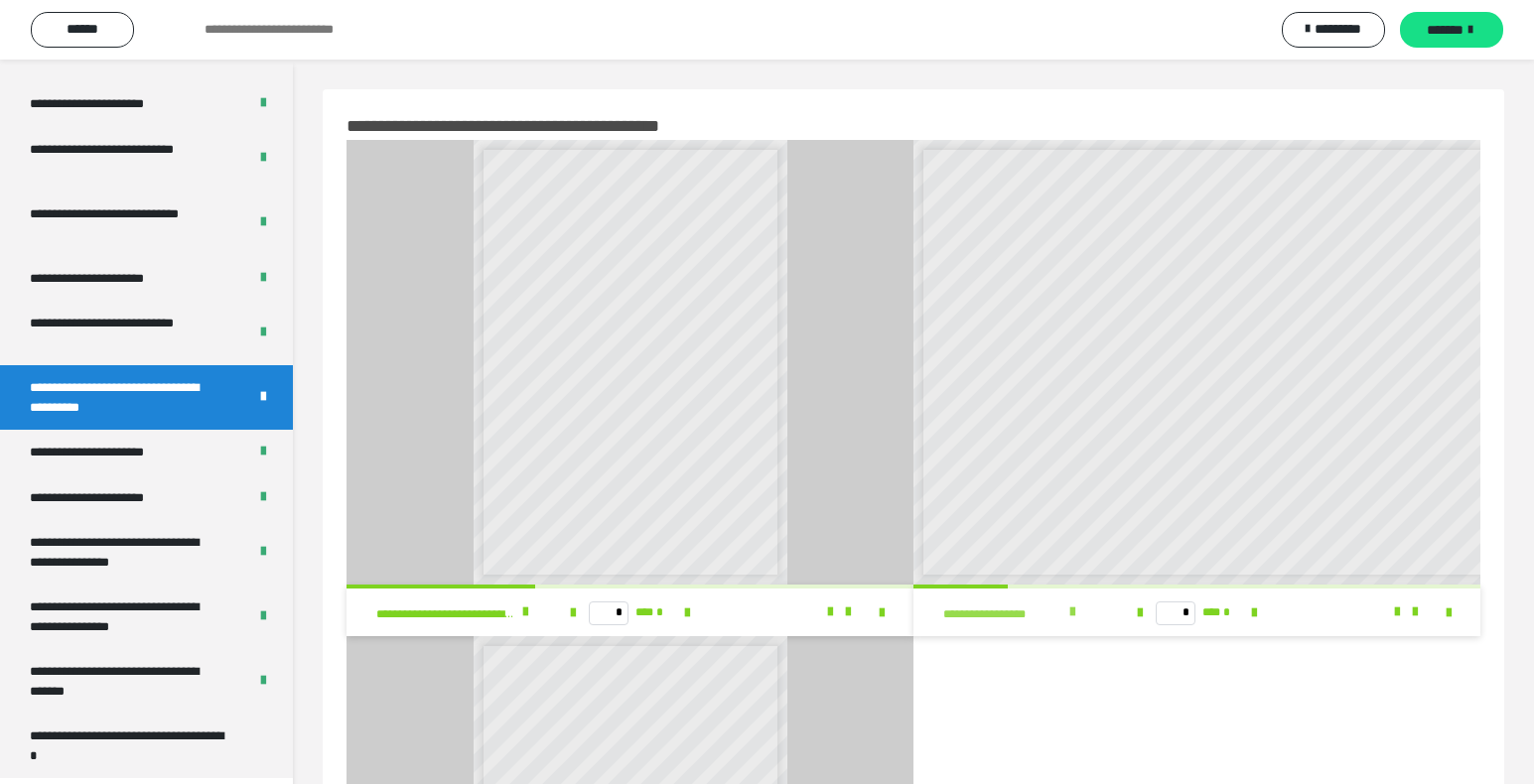 click at bounding box center [1072, 612] 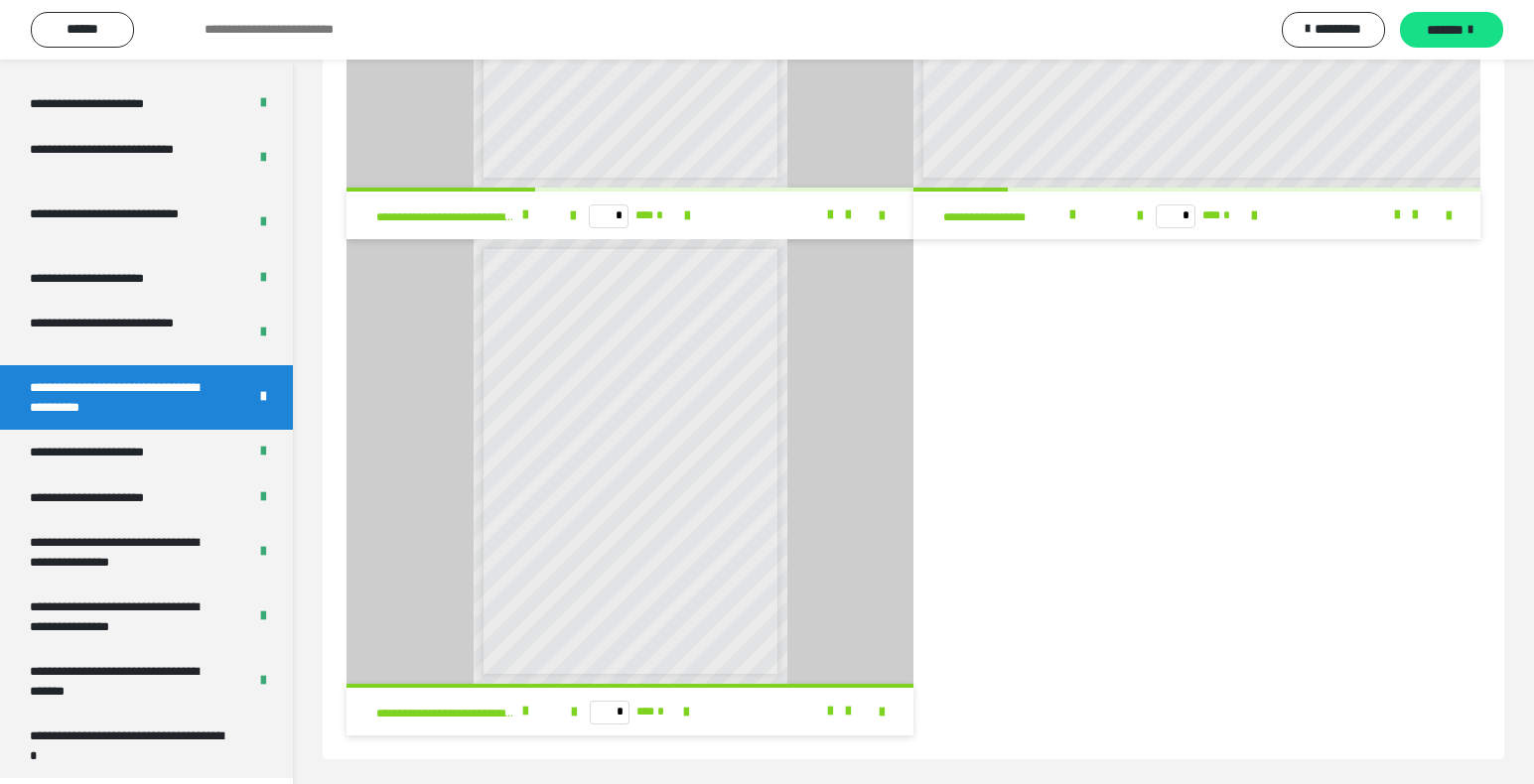 scroll, scrollTop: 402, scrollLeft: 0, axis: vertical 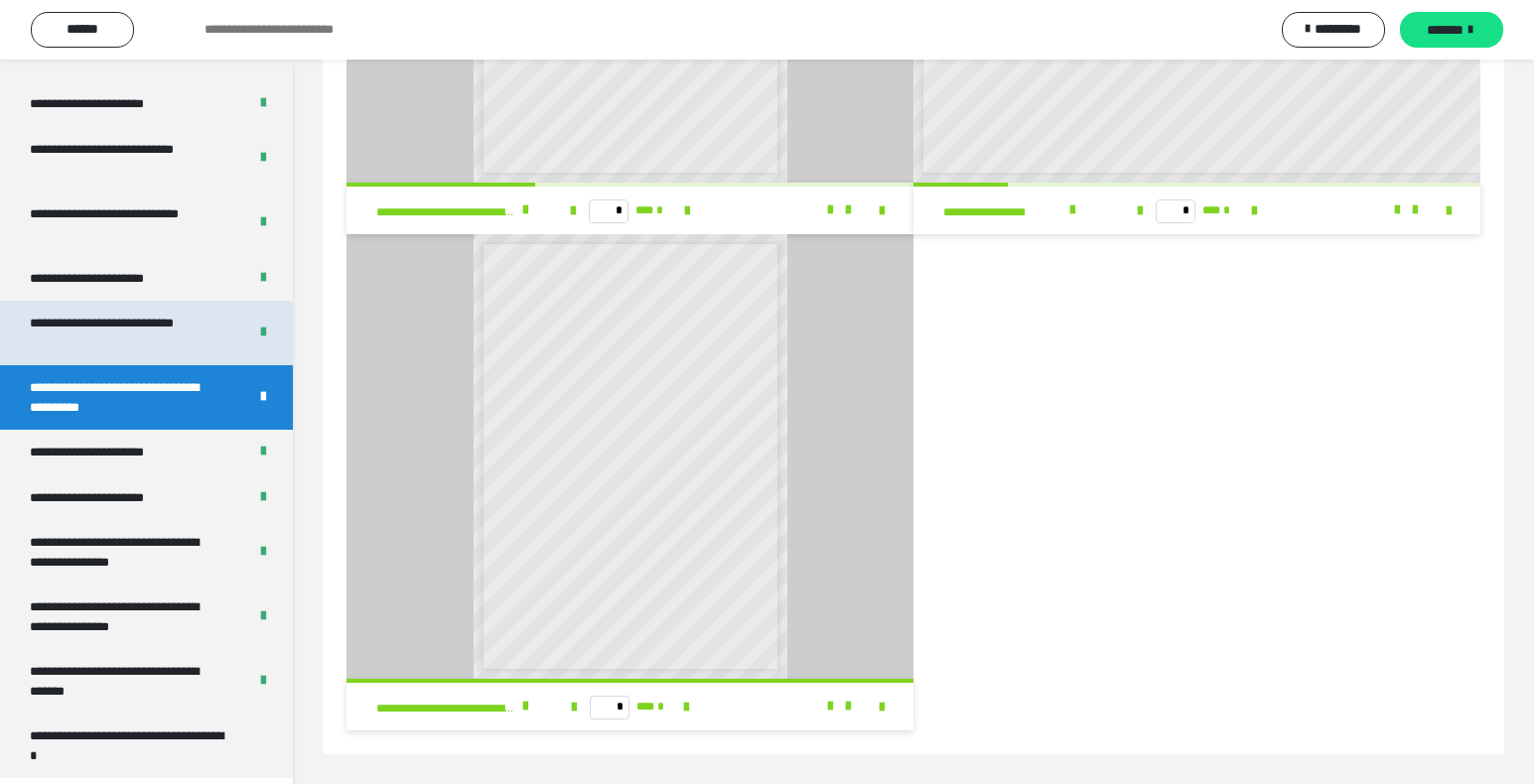 click on "**********" at bounding box center (123, 332) 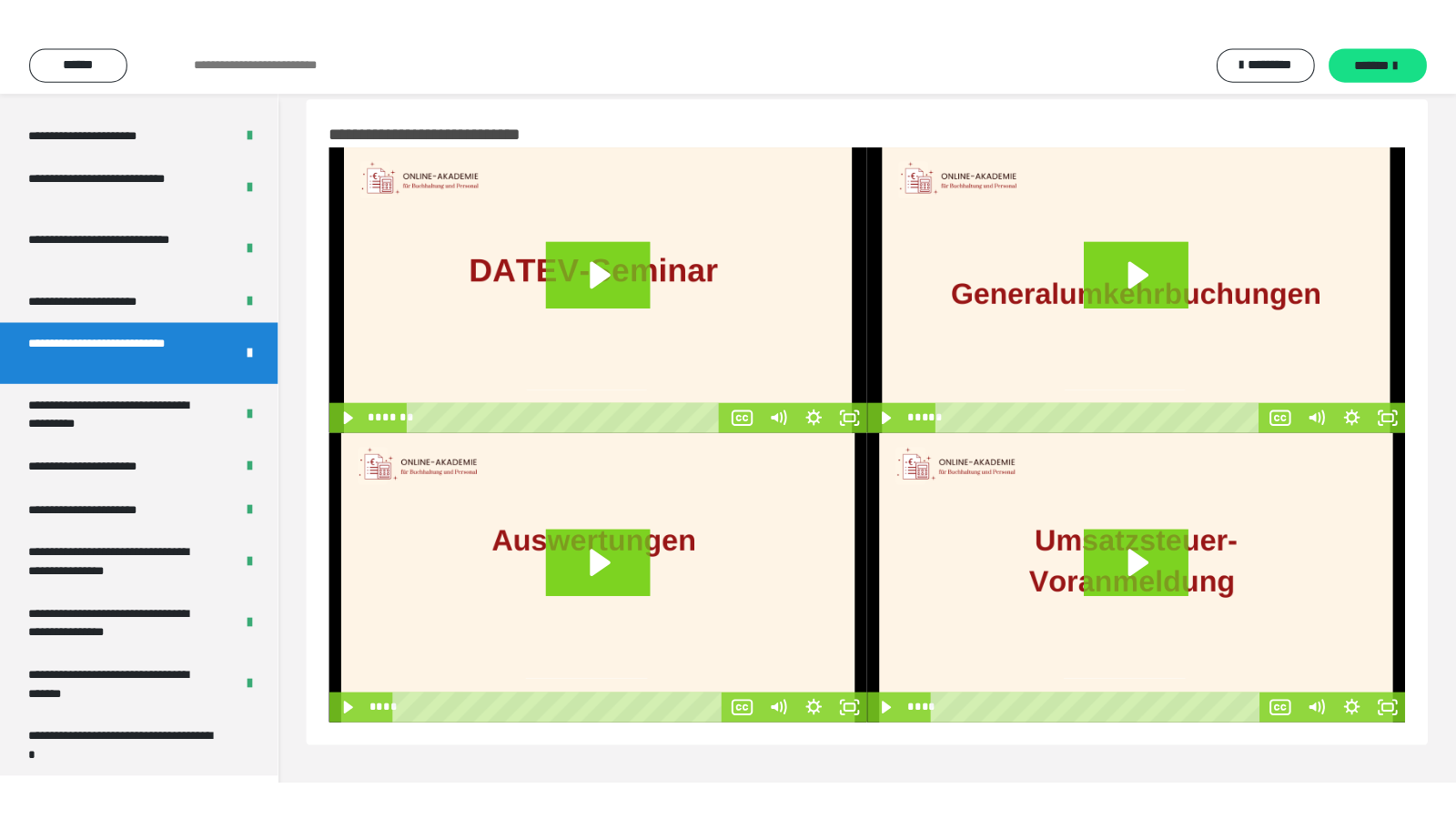 scroll, scrollTop: 0, scrollLeft: 0, axis: both 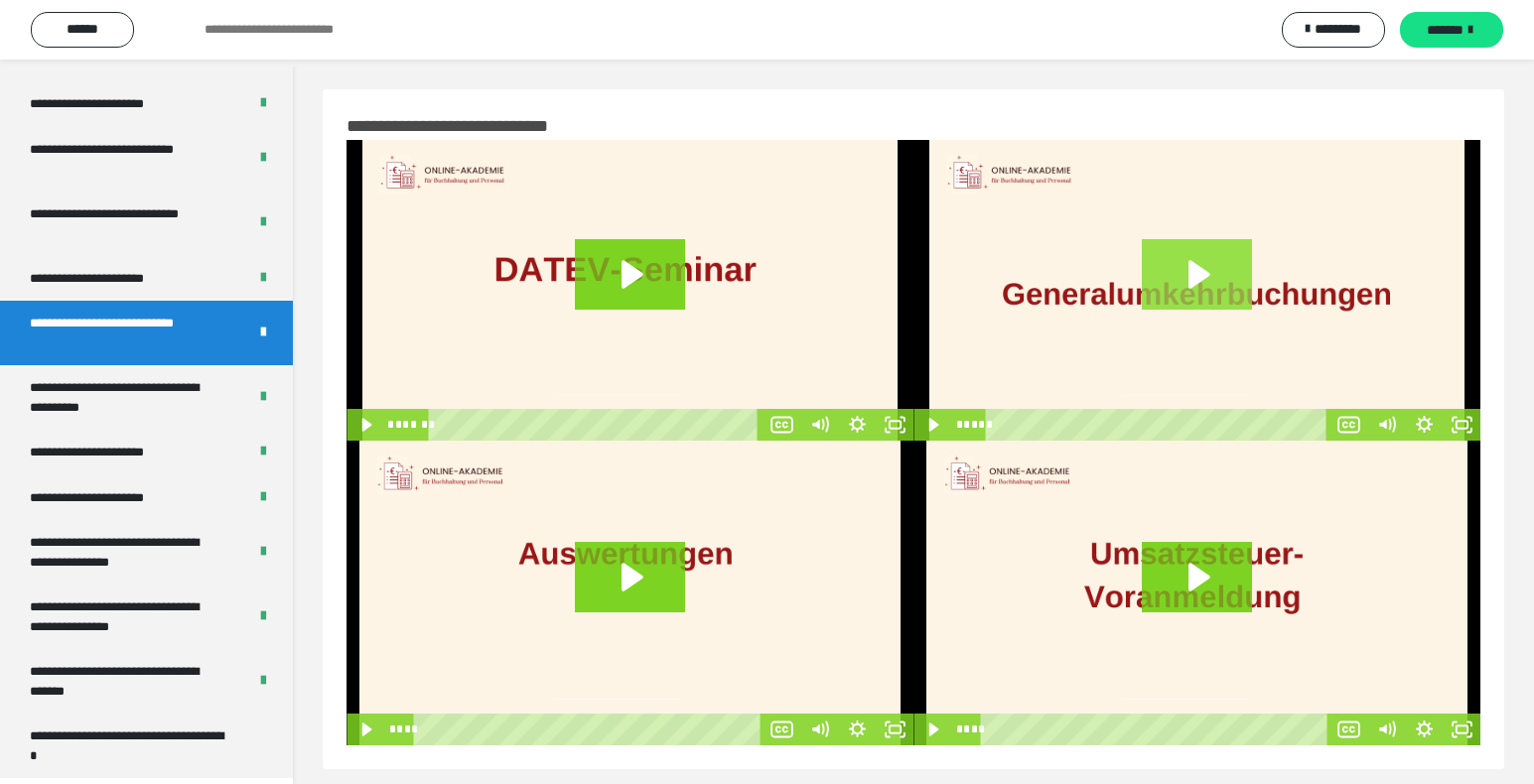 click 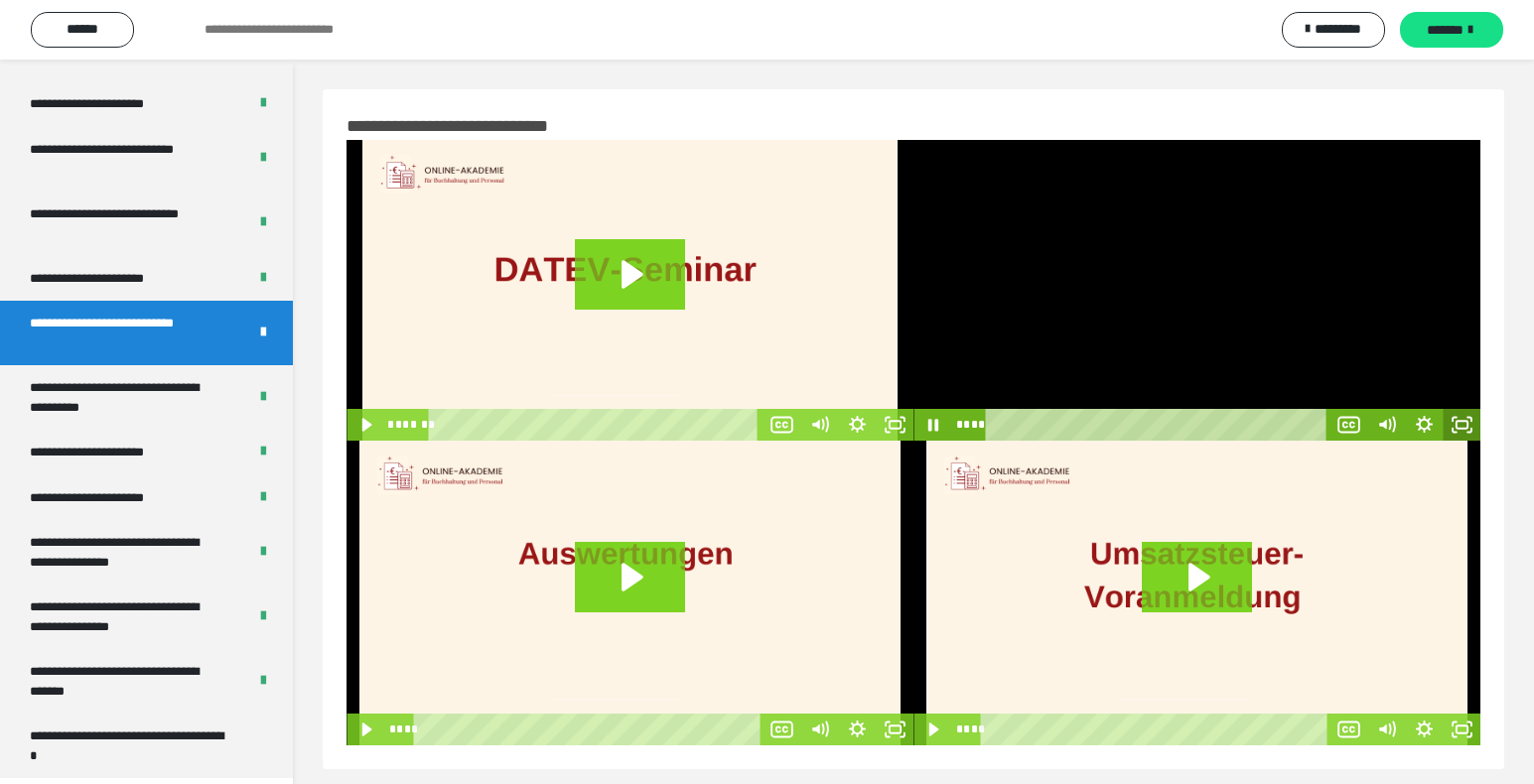click 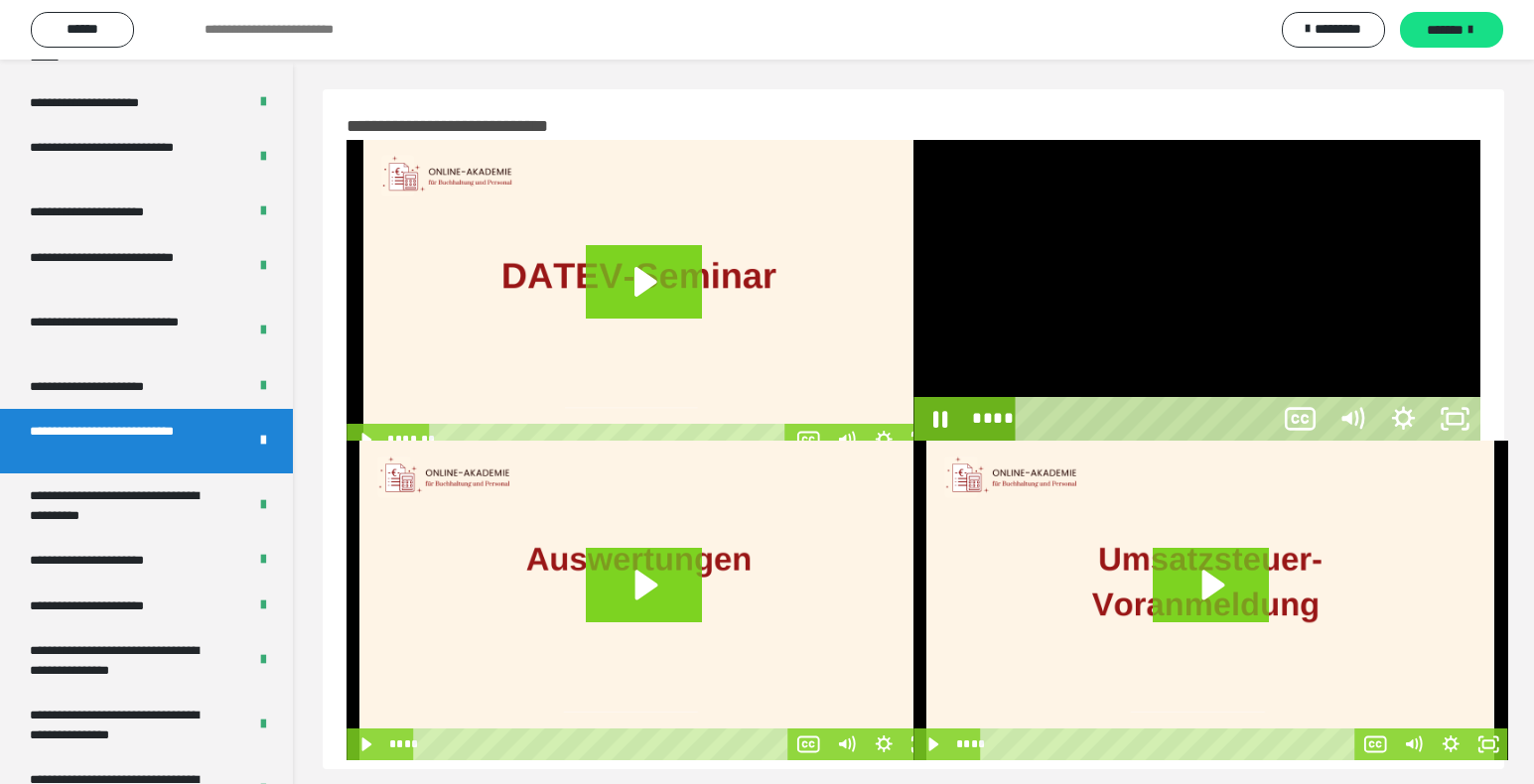 scroll, scrollTop: 3761, scrollLeft: 0, axis: vertical 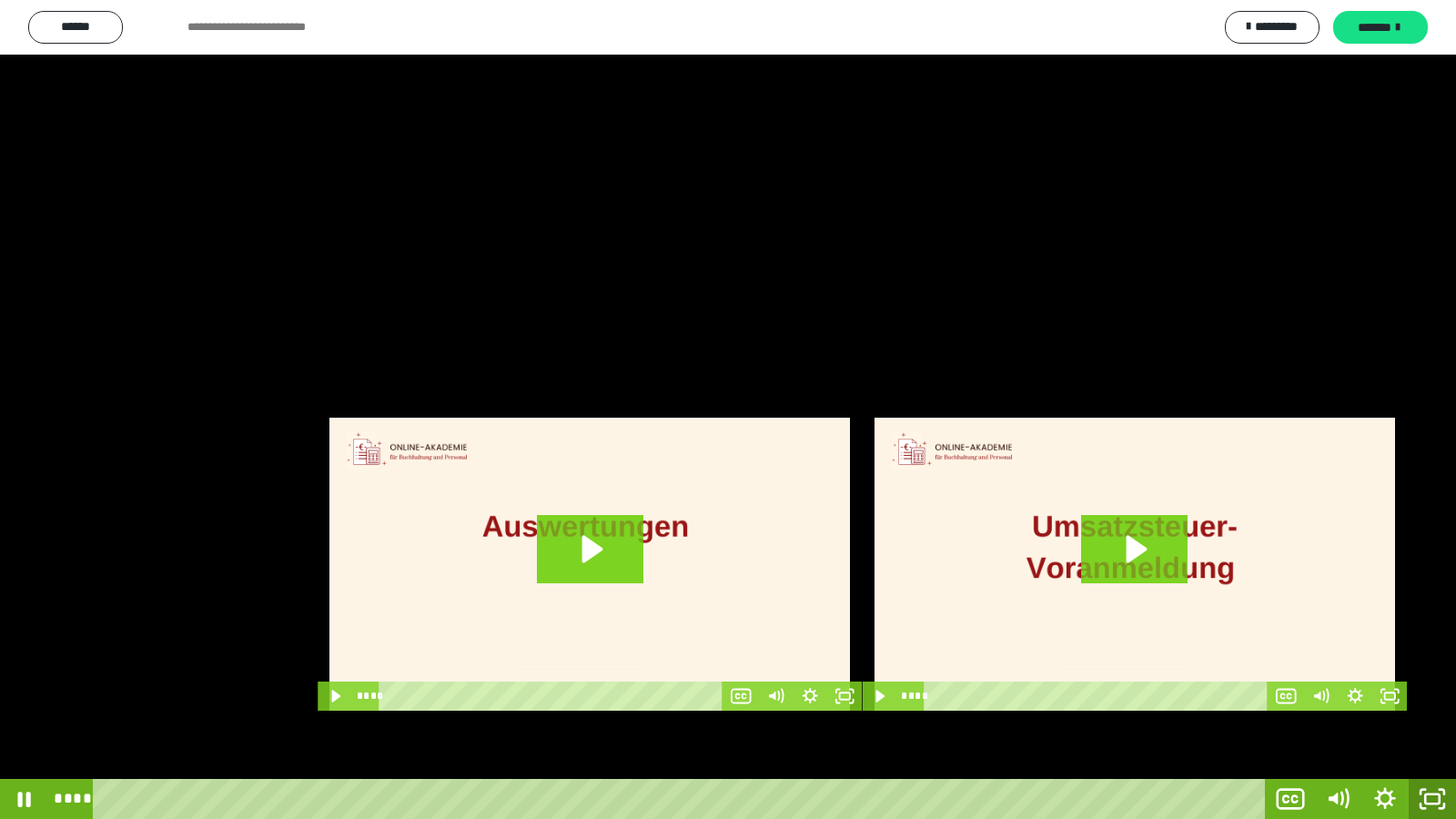 click 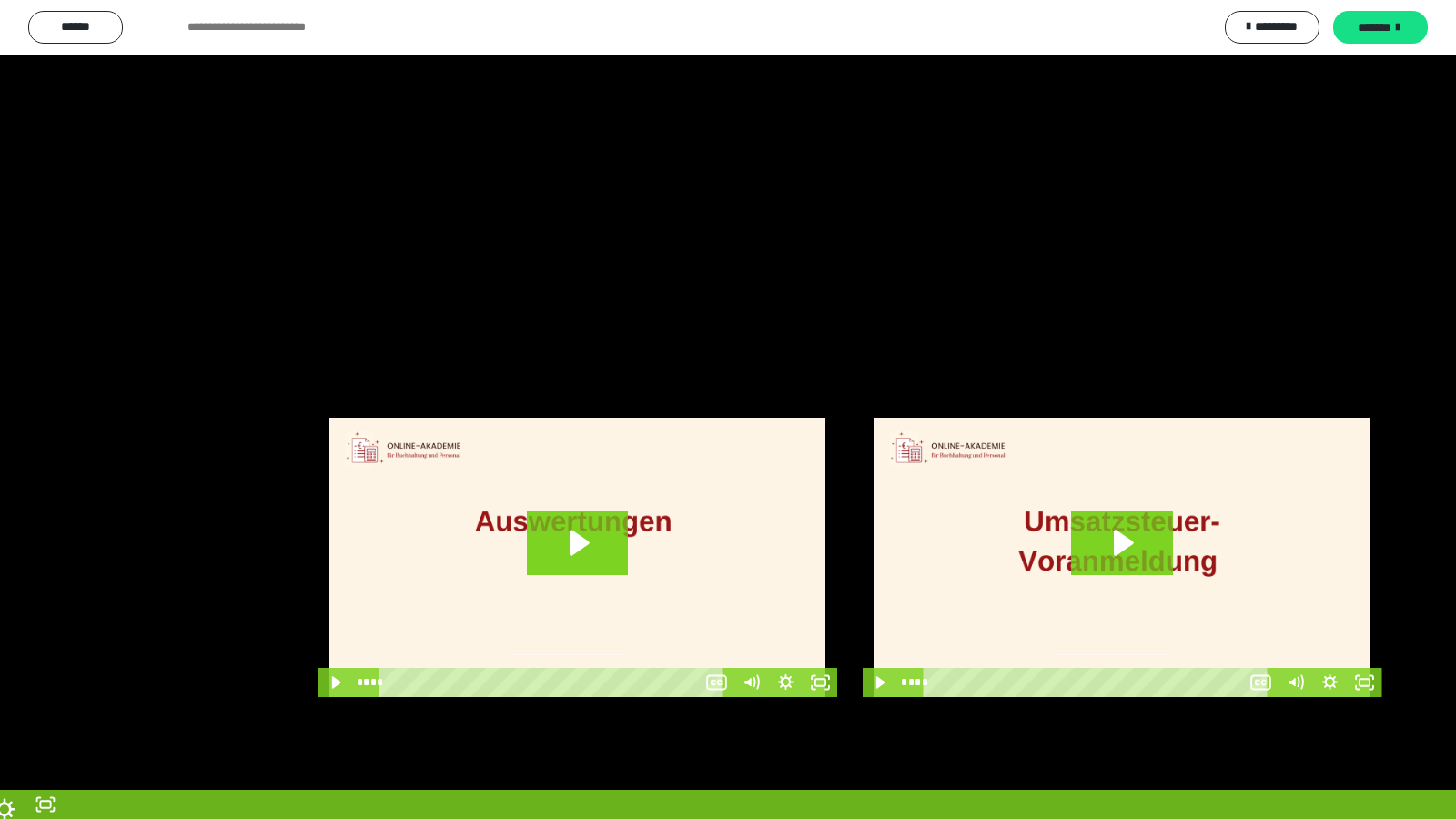 scroll, scrollTop: 3549, scrollLeft: 0, axis: vertical 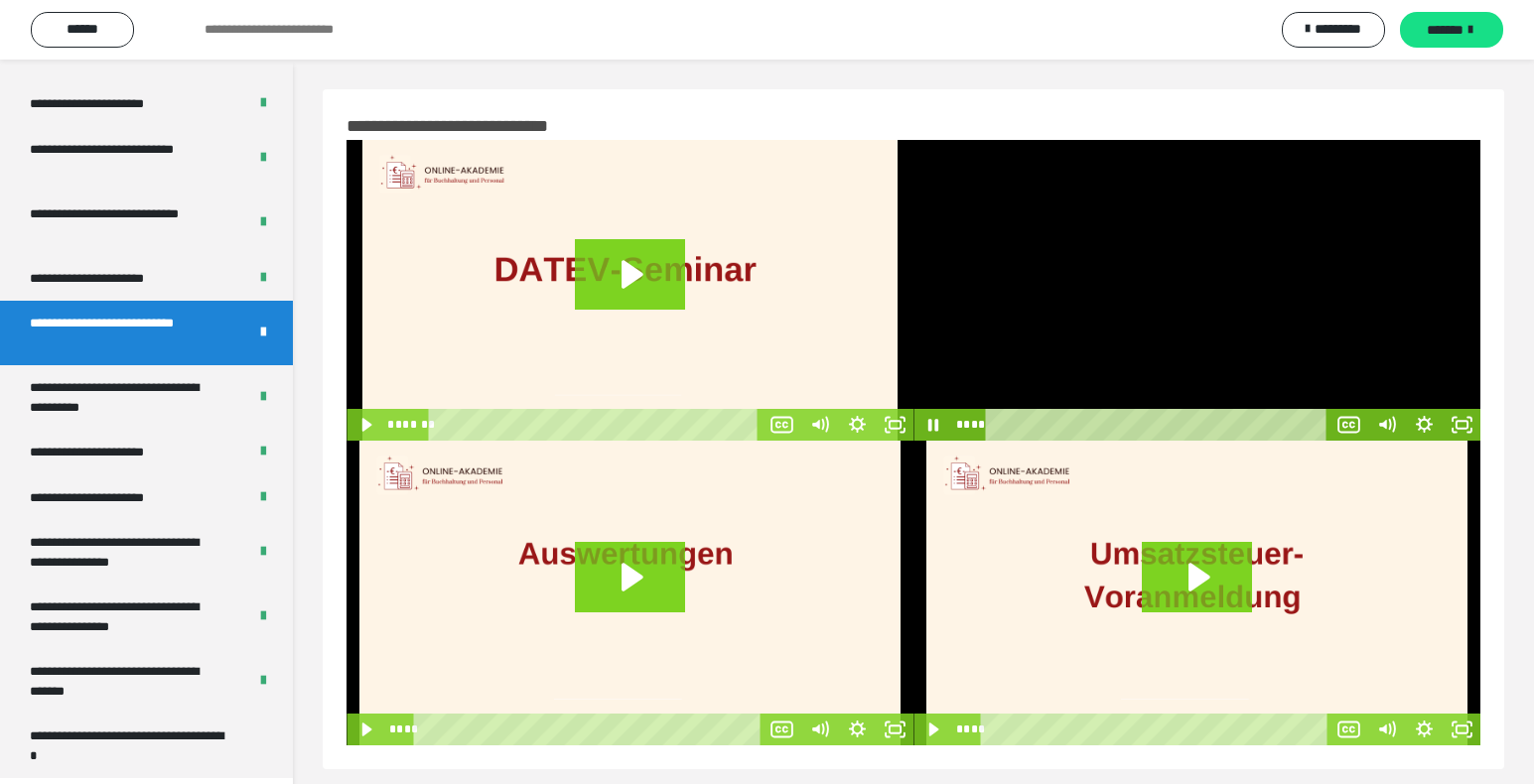 click at bounding box center (1196, 290) 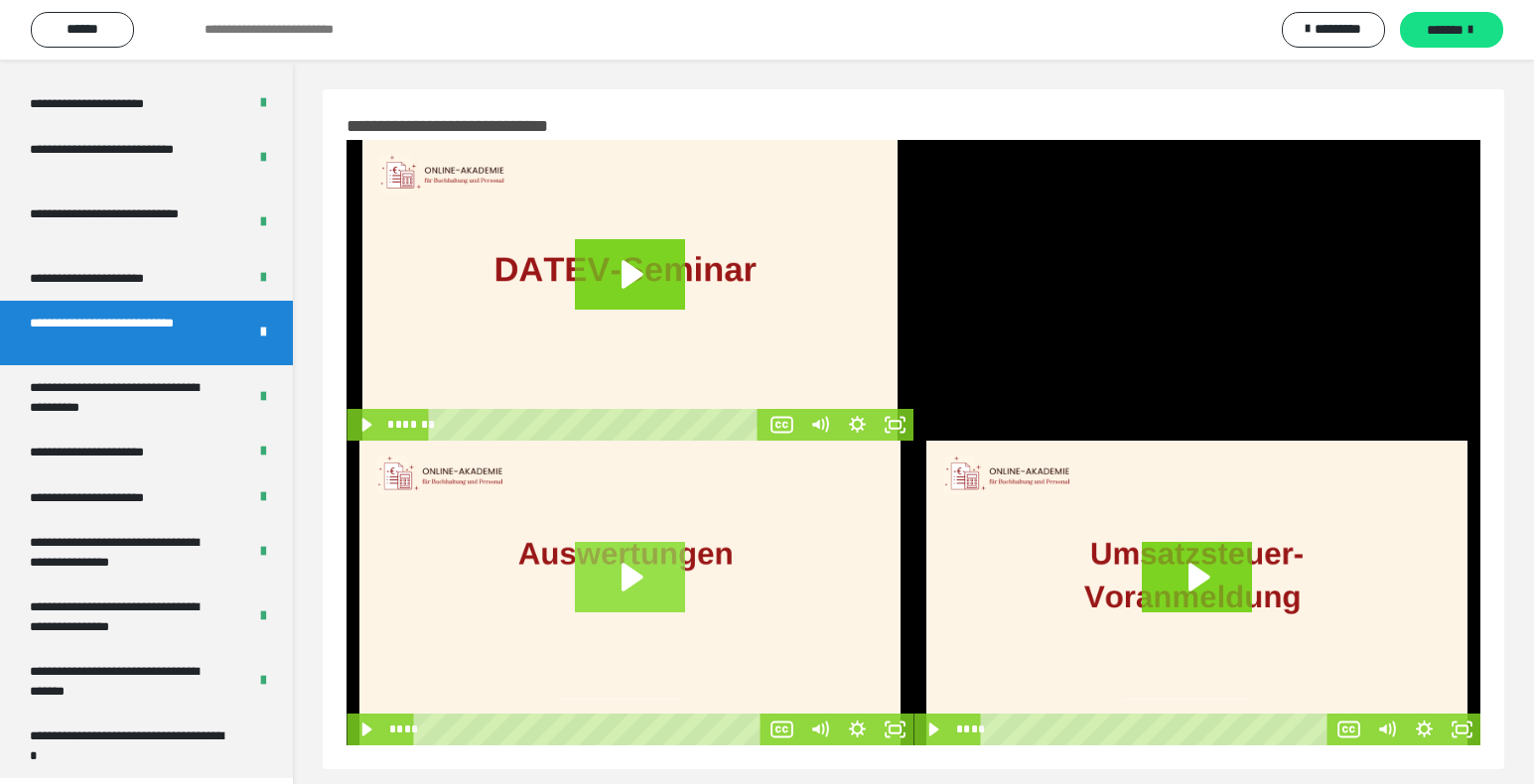 click 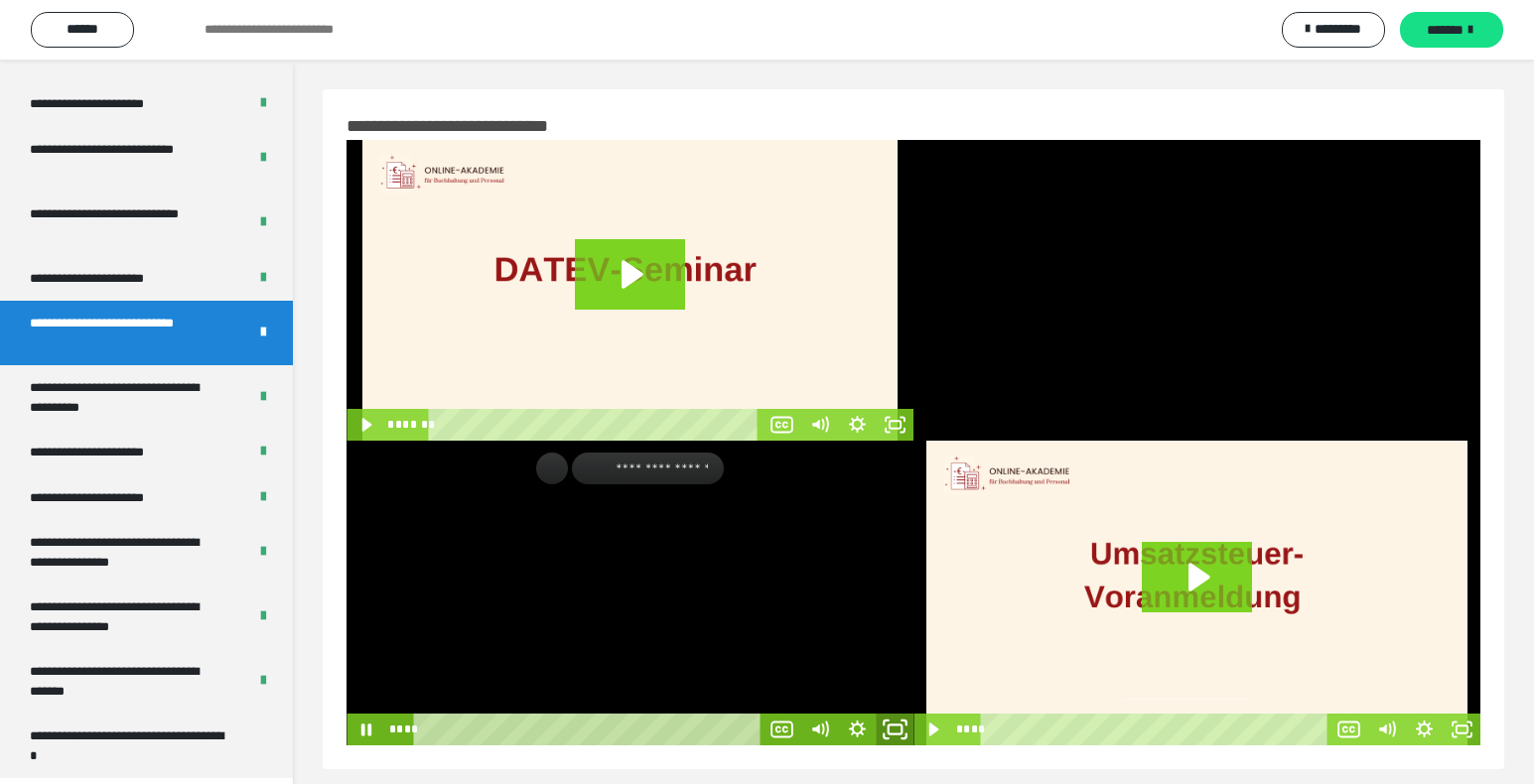 click 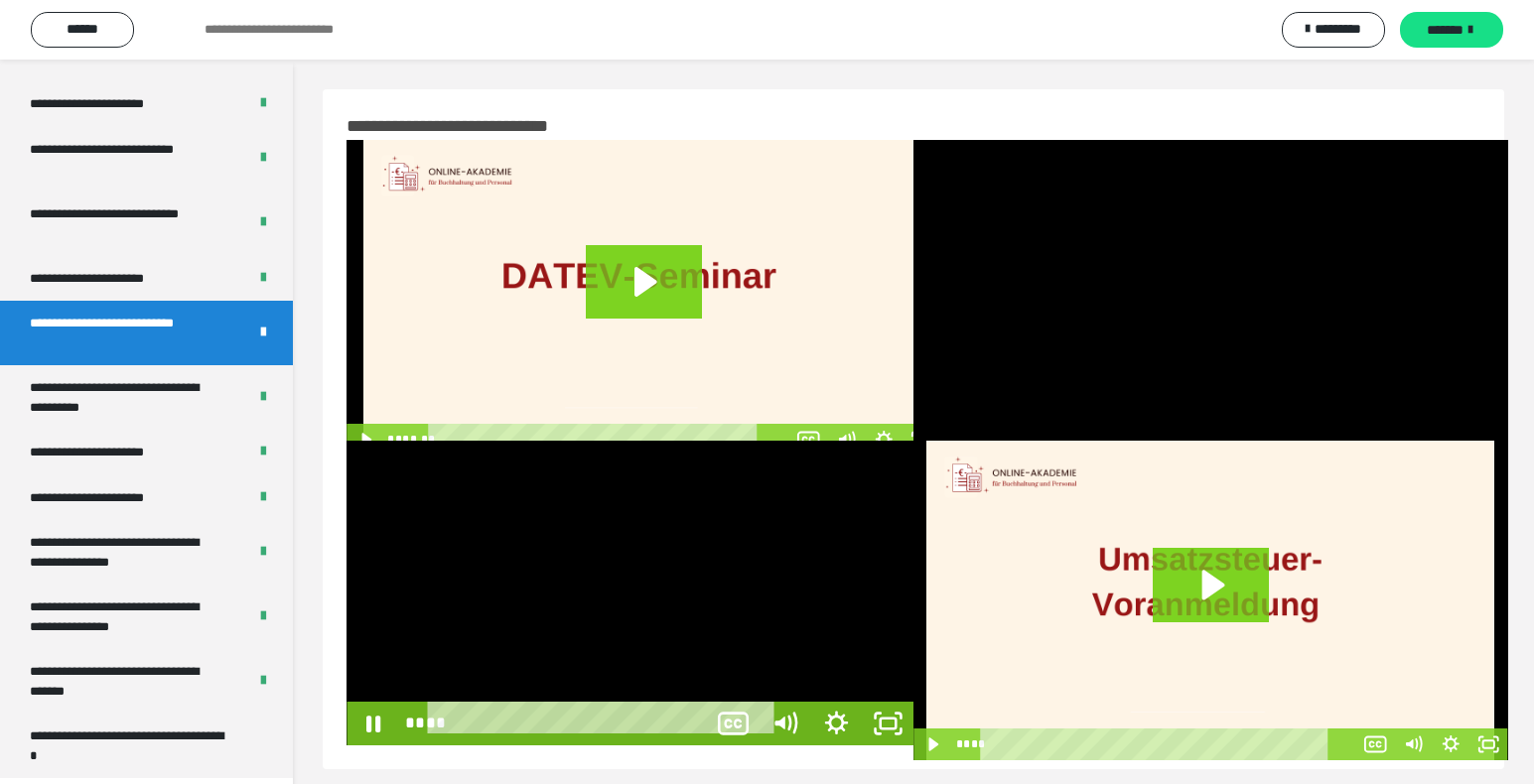 scroll, scrollTop: 3761, scrollLeft: 0, axis: vertical 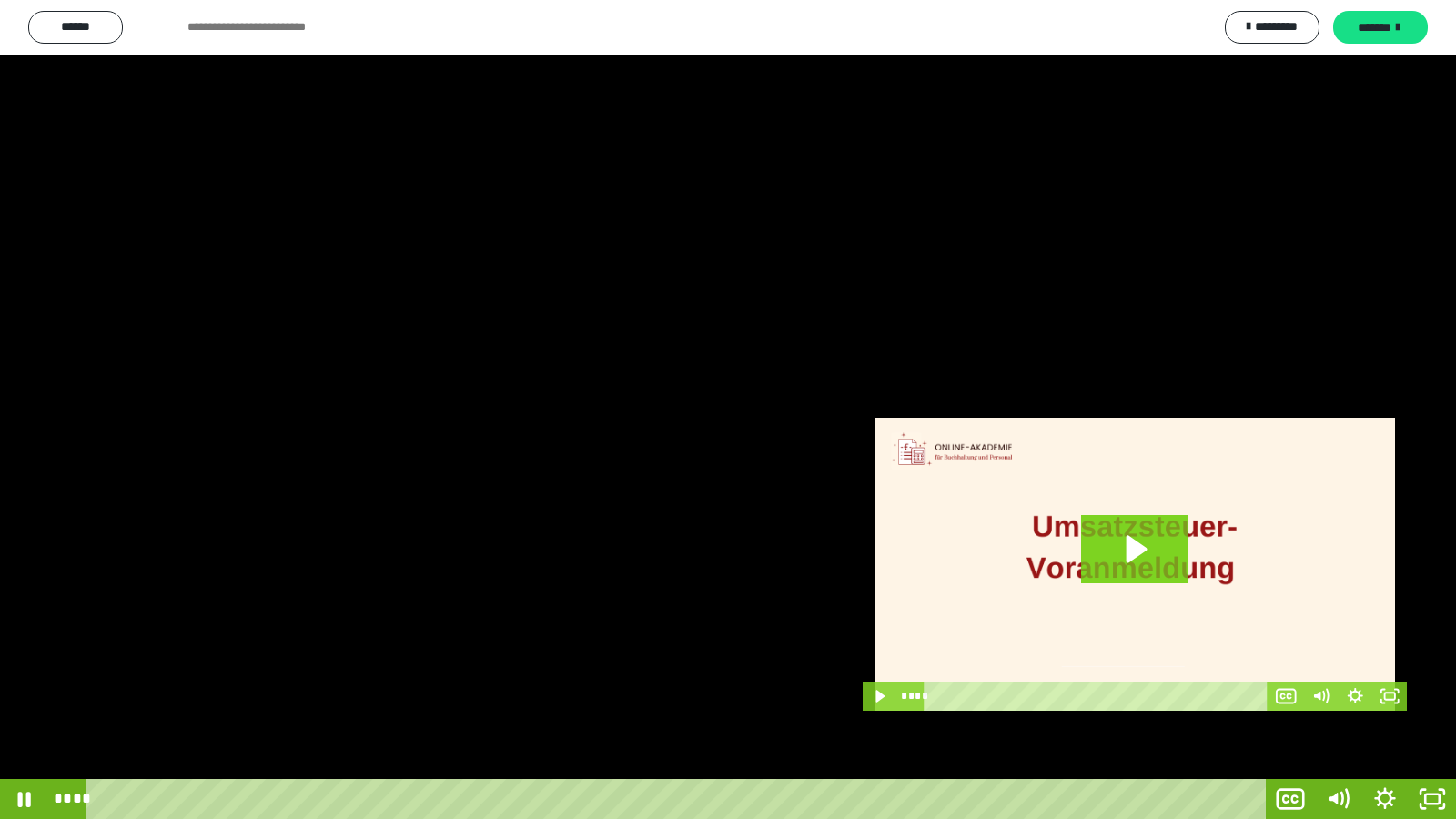 click at bounding box center [728, 410] 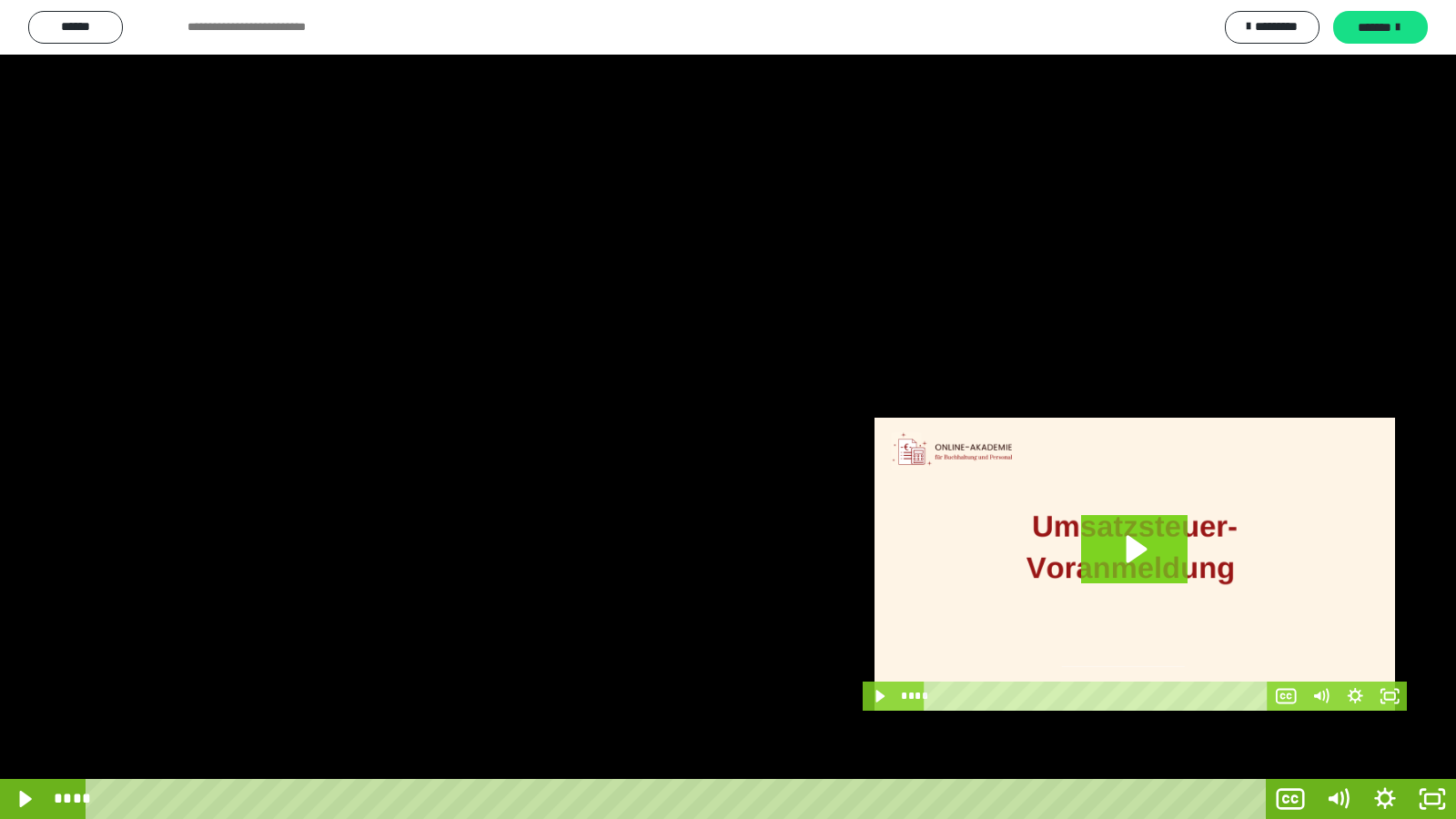 click at bounding box center [728, 410] 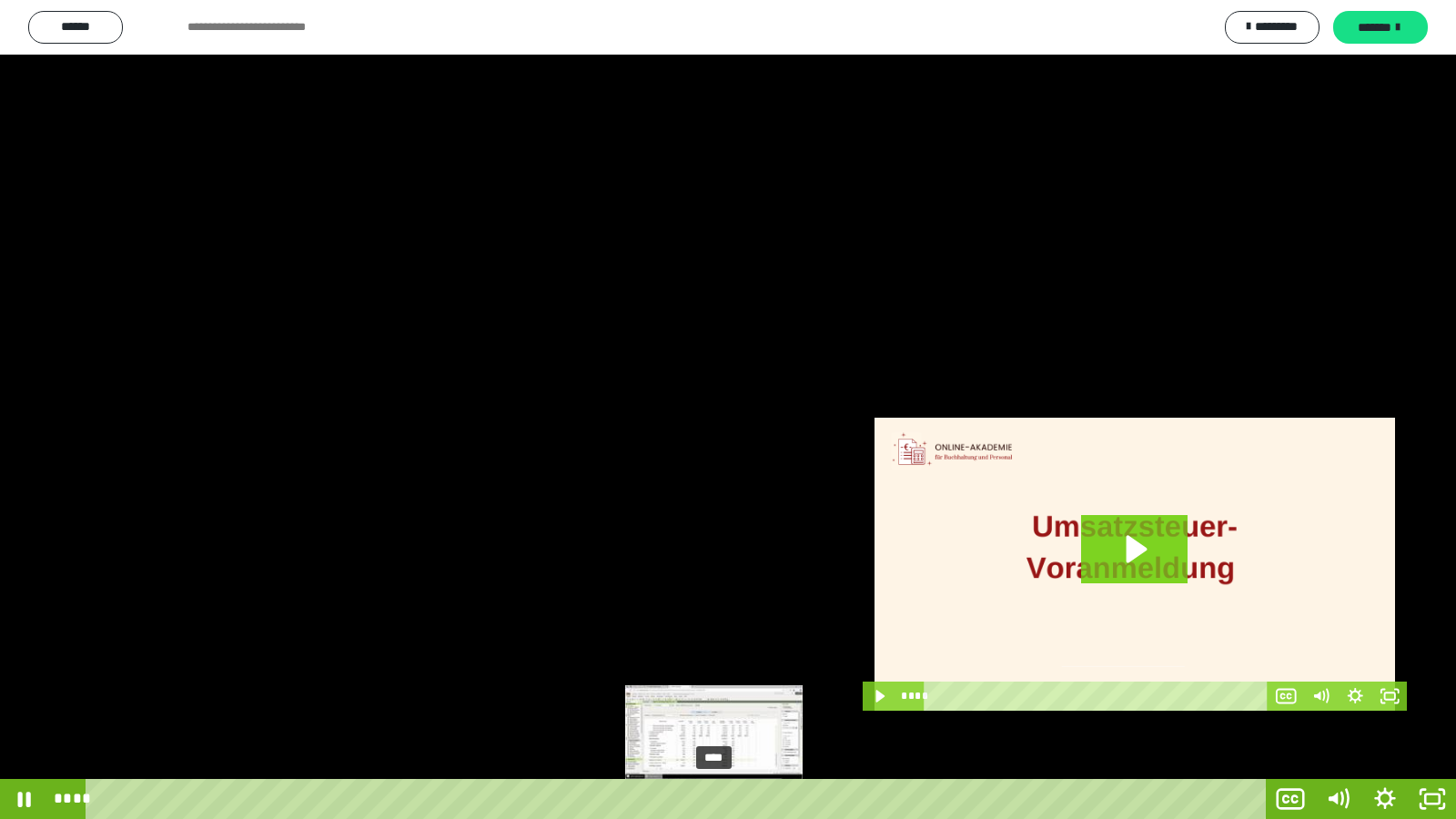 click on "****" at bounding box center [679, 799] 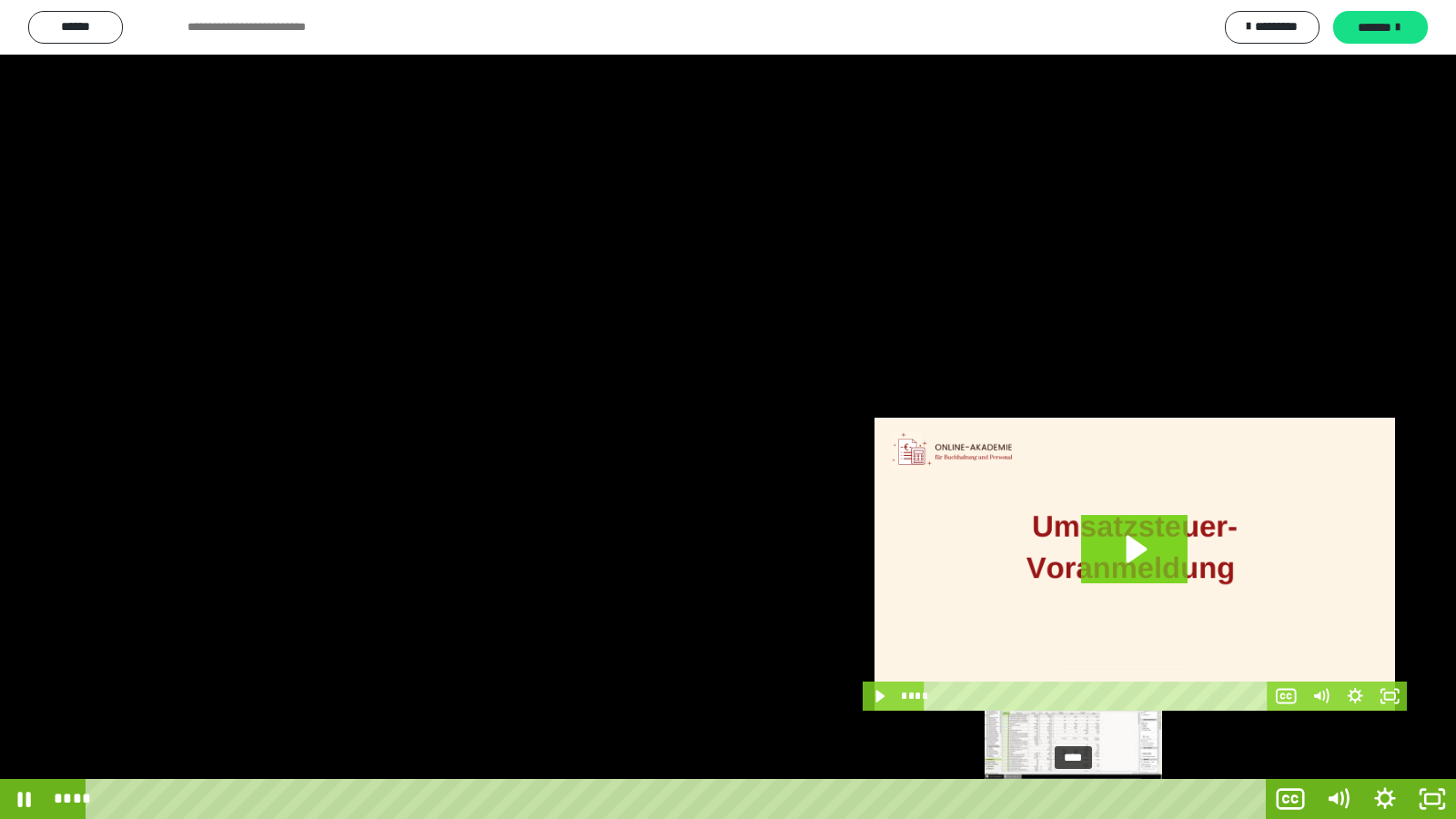 click on "****" at bounding box center [679, 799] 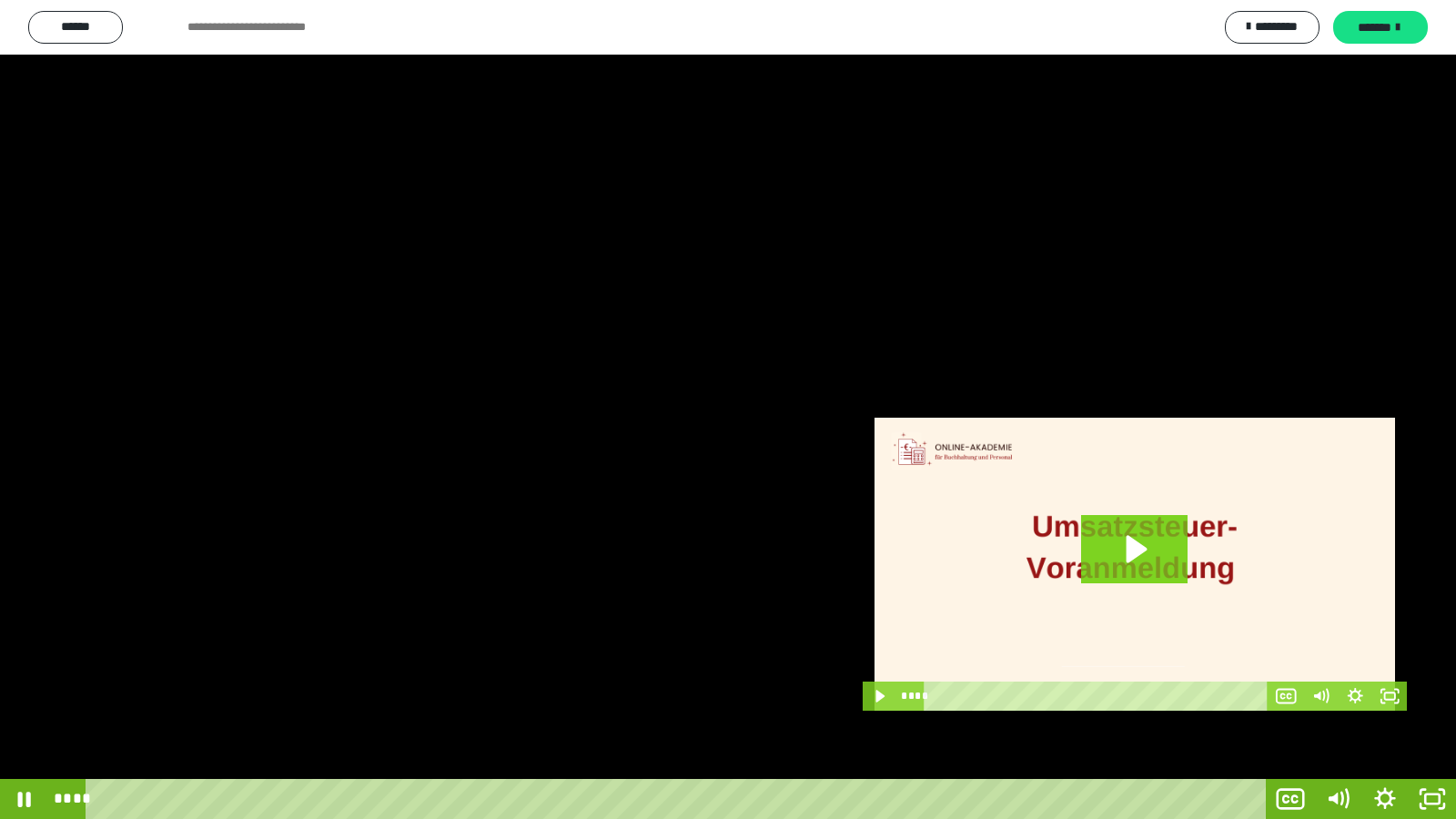 click at bounding box center [728, 410] 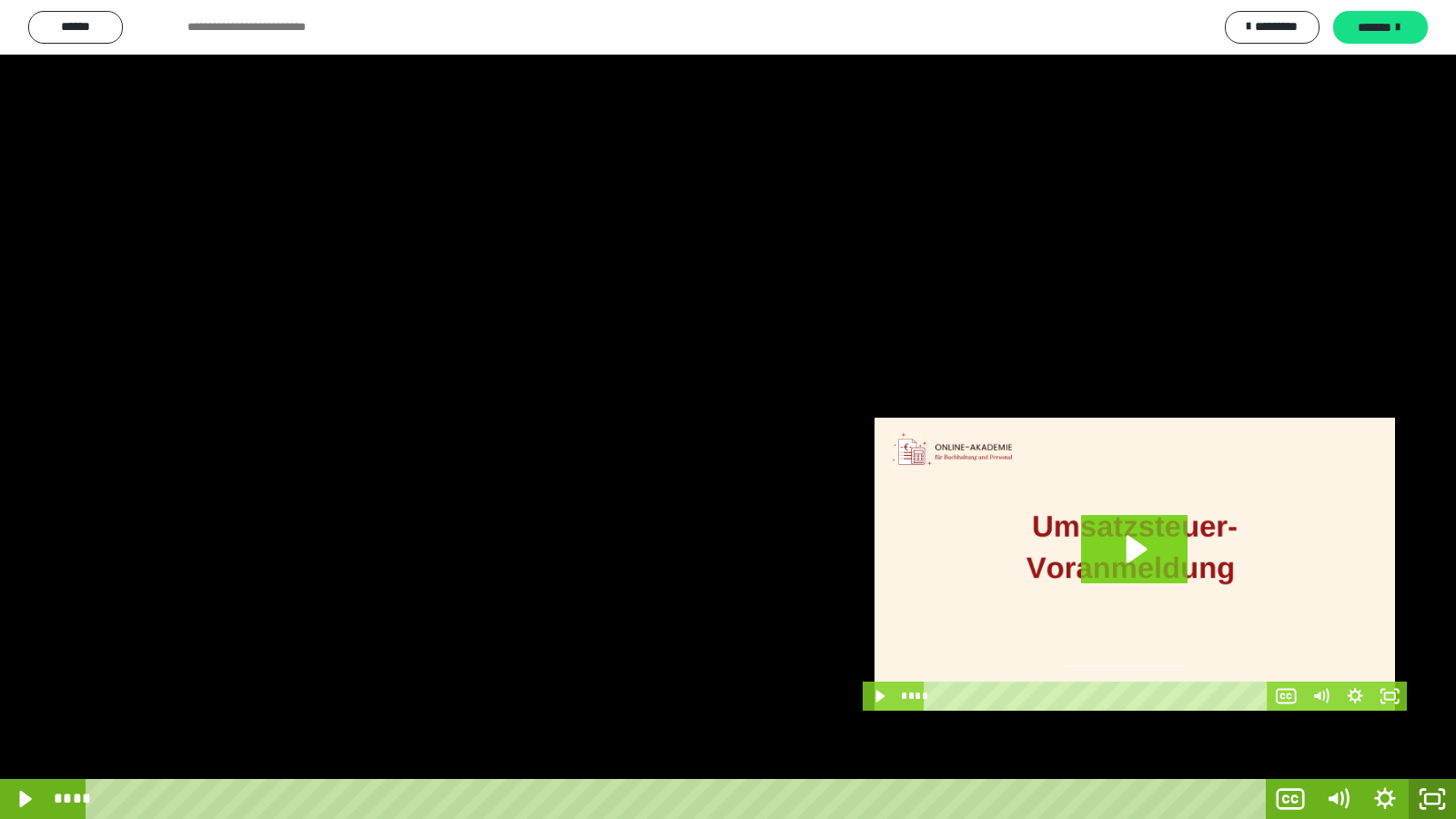 click 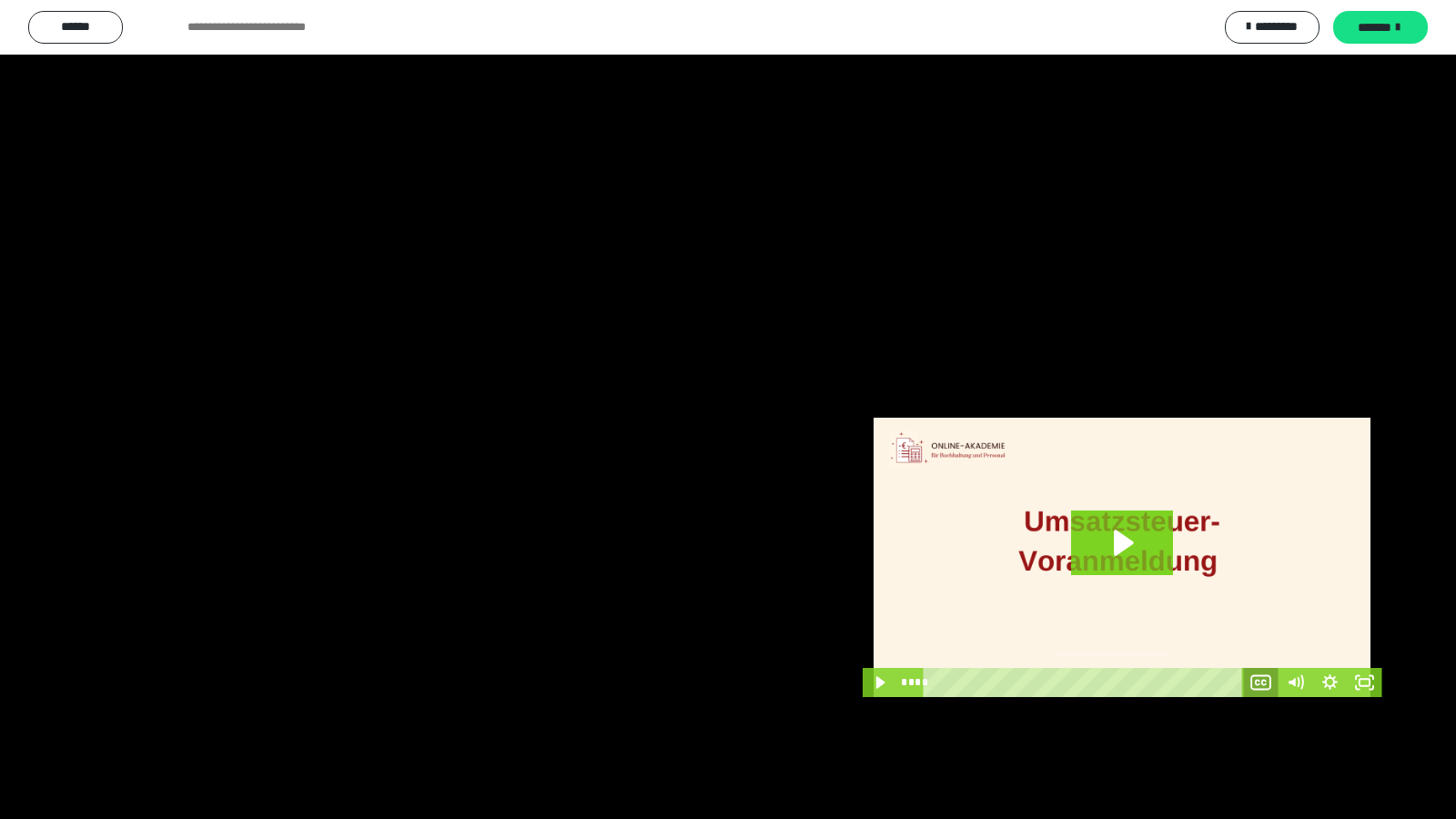 scroll, scrollTop: 3549, scrollLeft: 0, axis: vertical 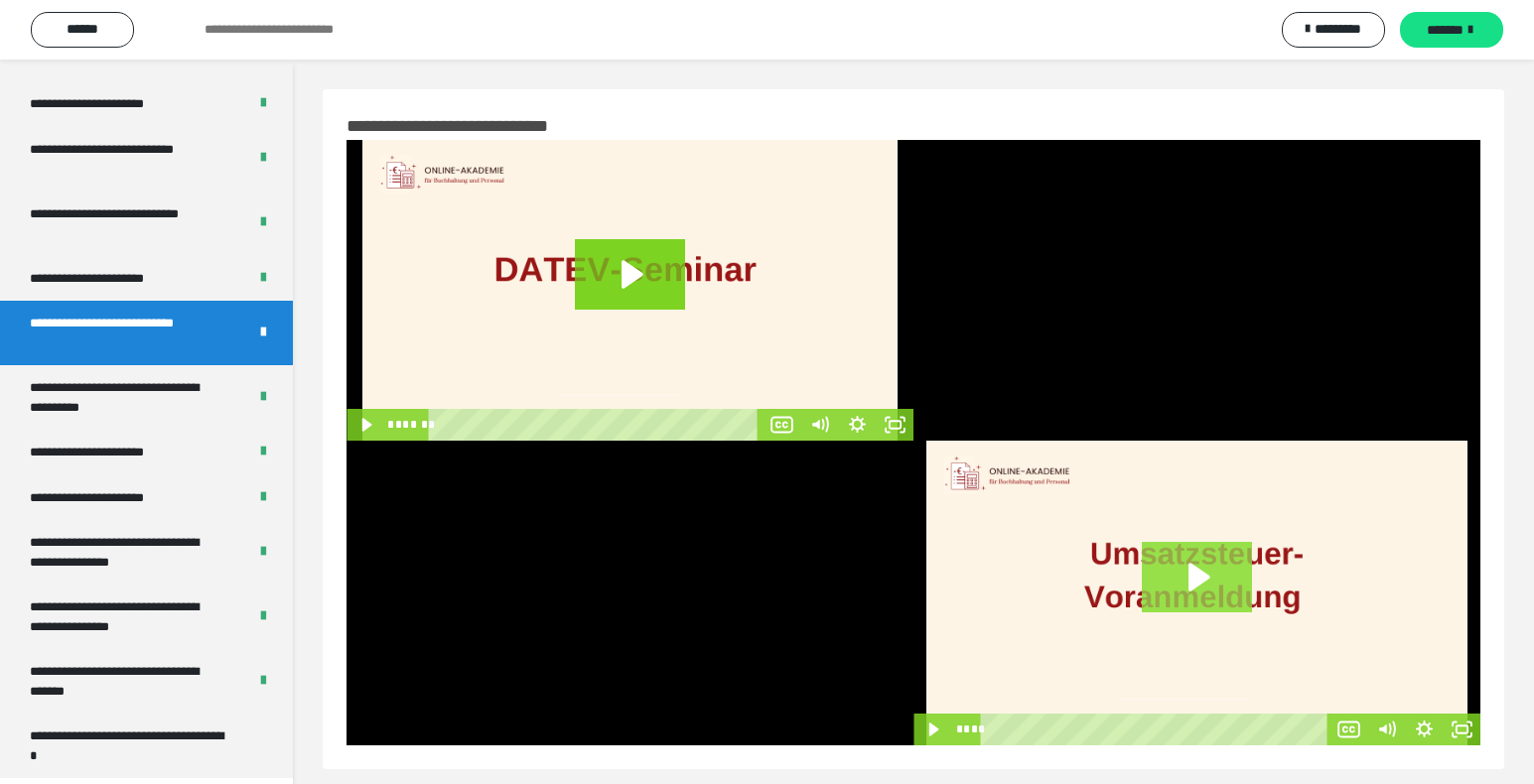 click 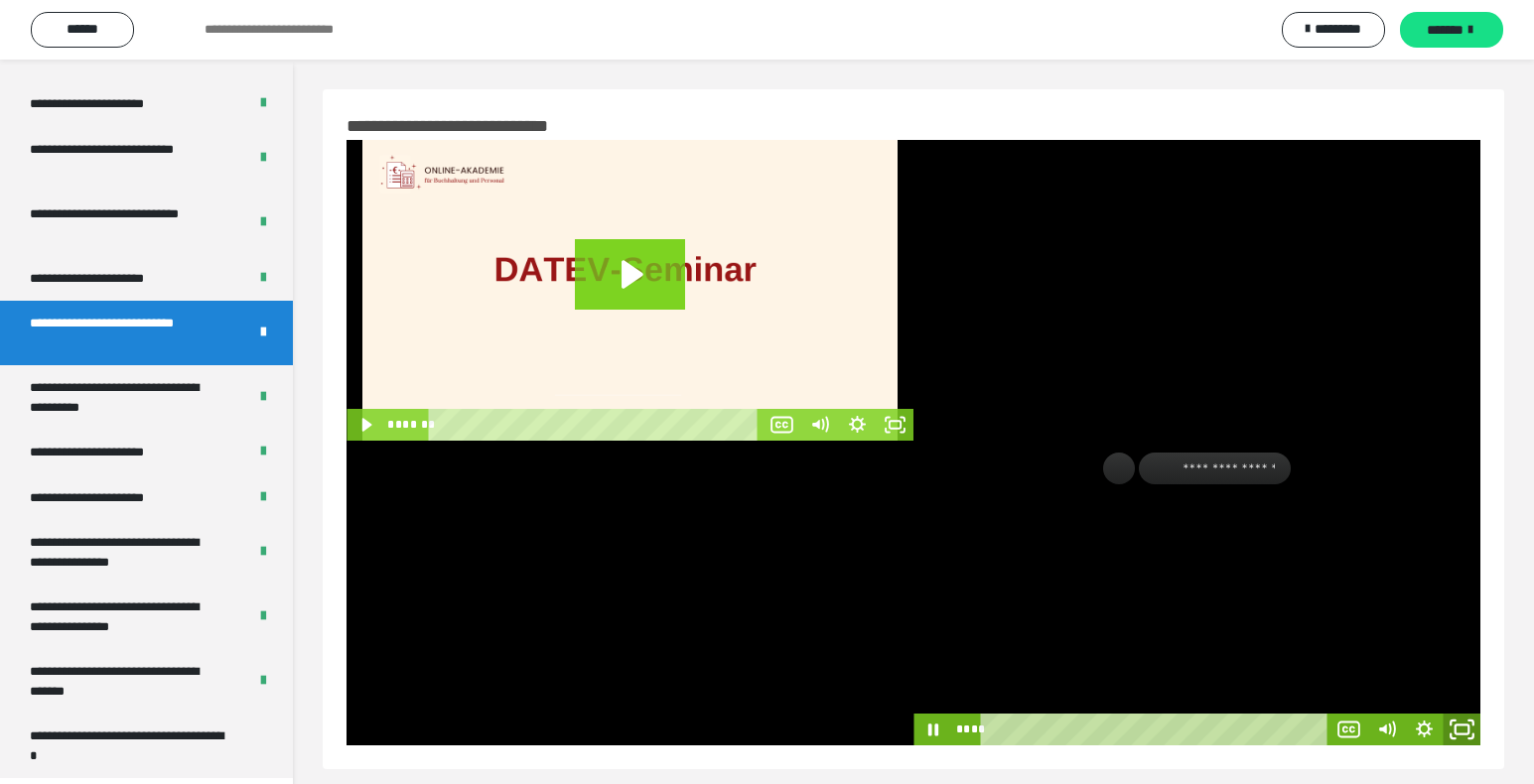 click 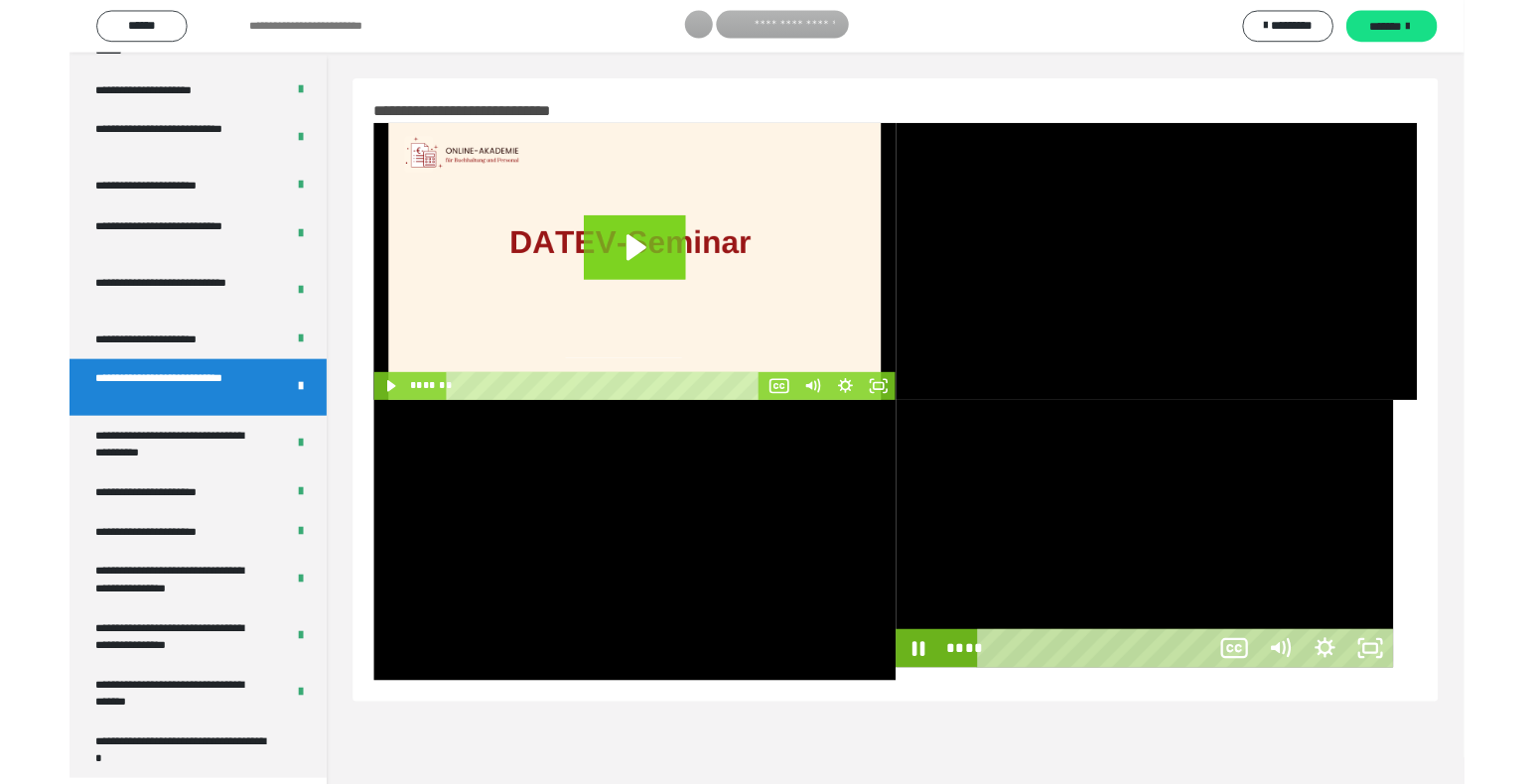 scroll, scrollTop: 3761, scrollLeft: 0, axis: vertical 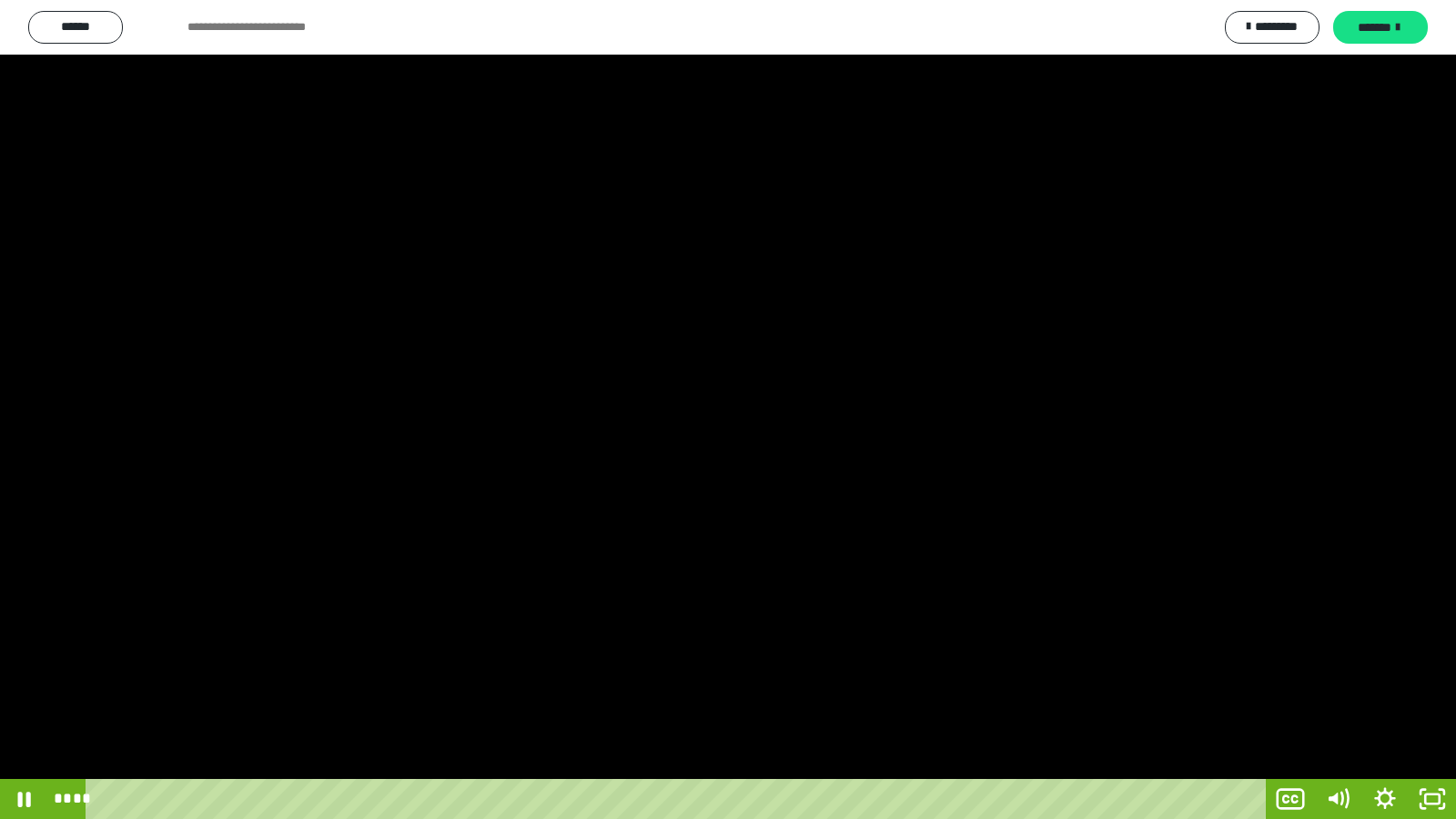 click at bounding box center [728, 410] 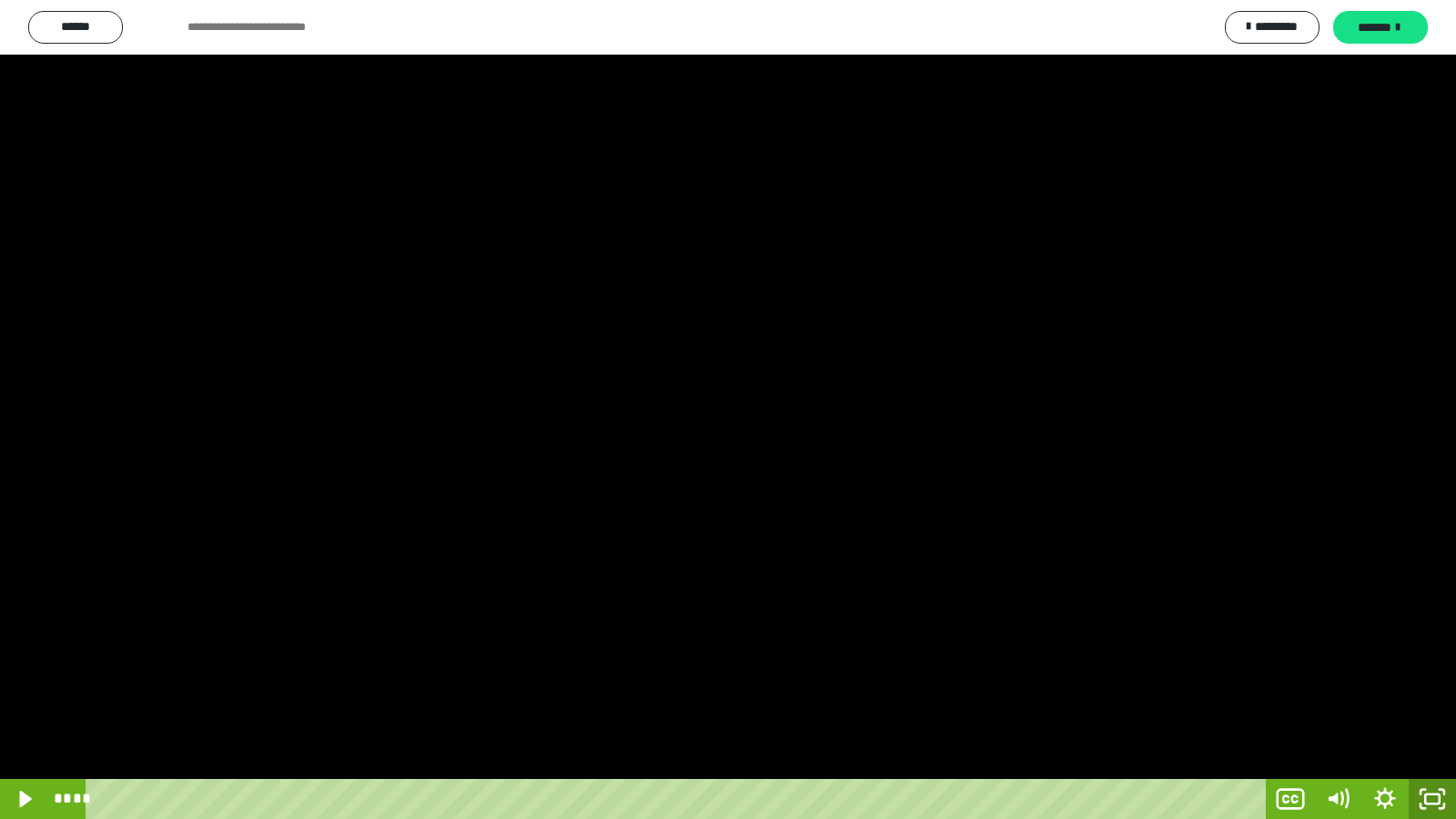 click 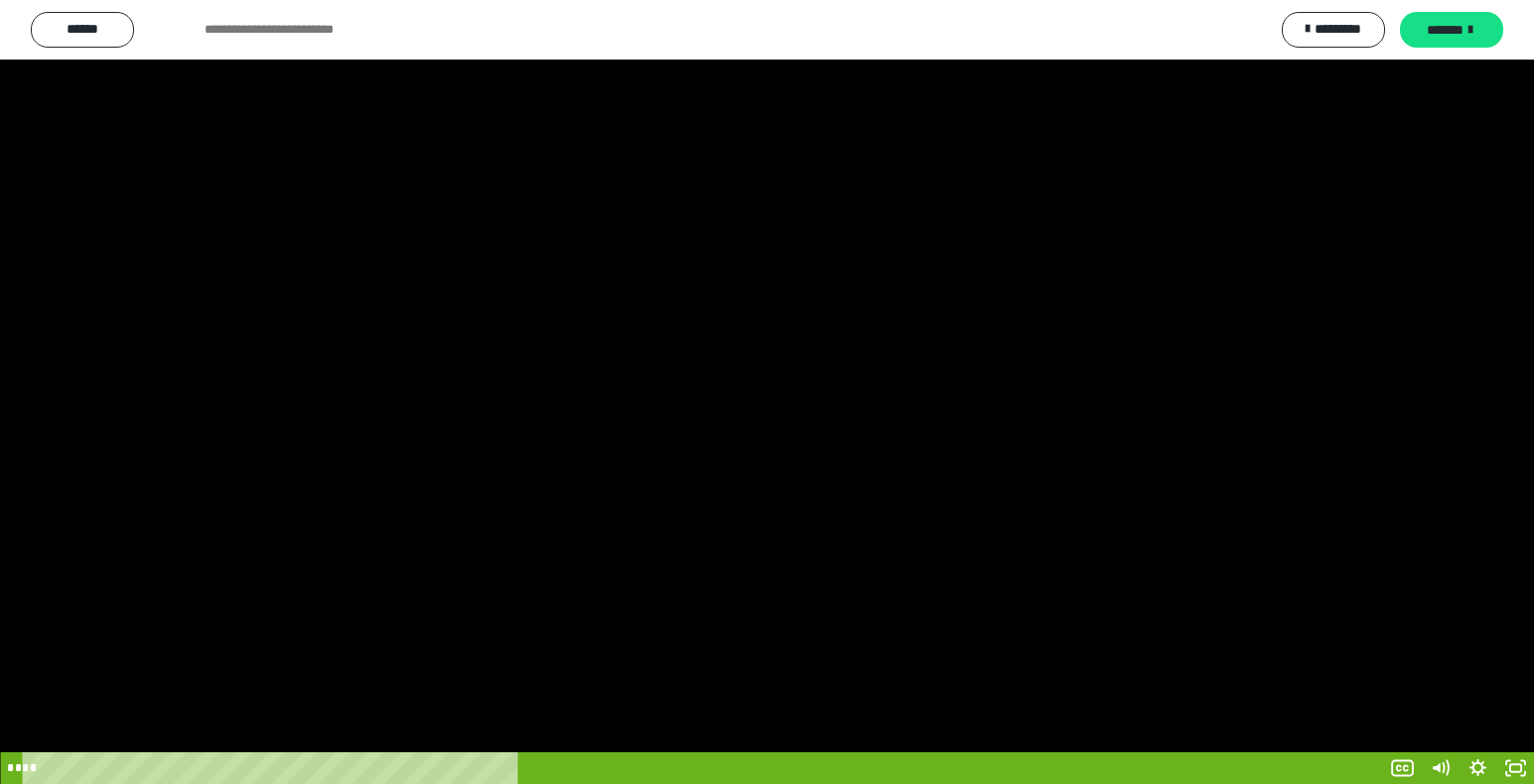 scroll, scrollTop: 3870, scrollLeft: 0, axis: vertical 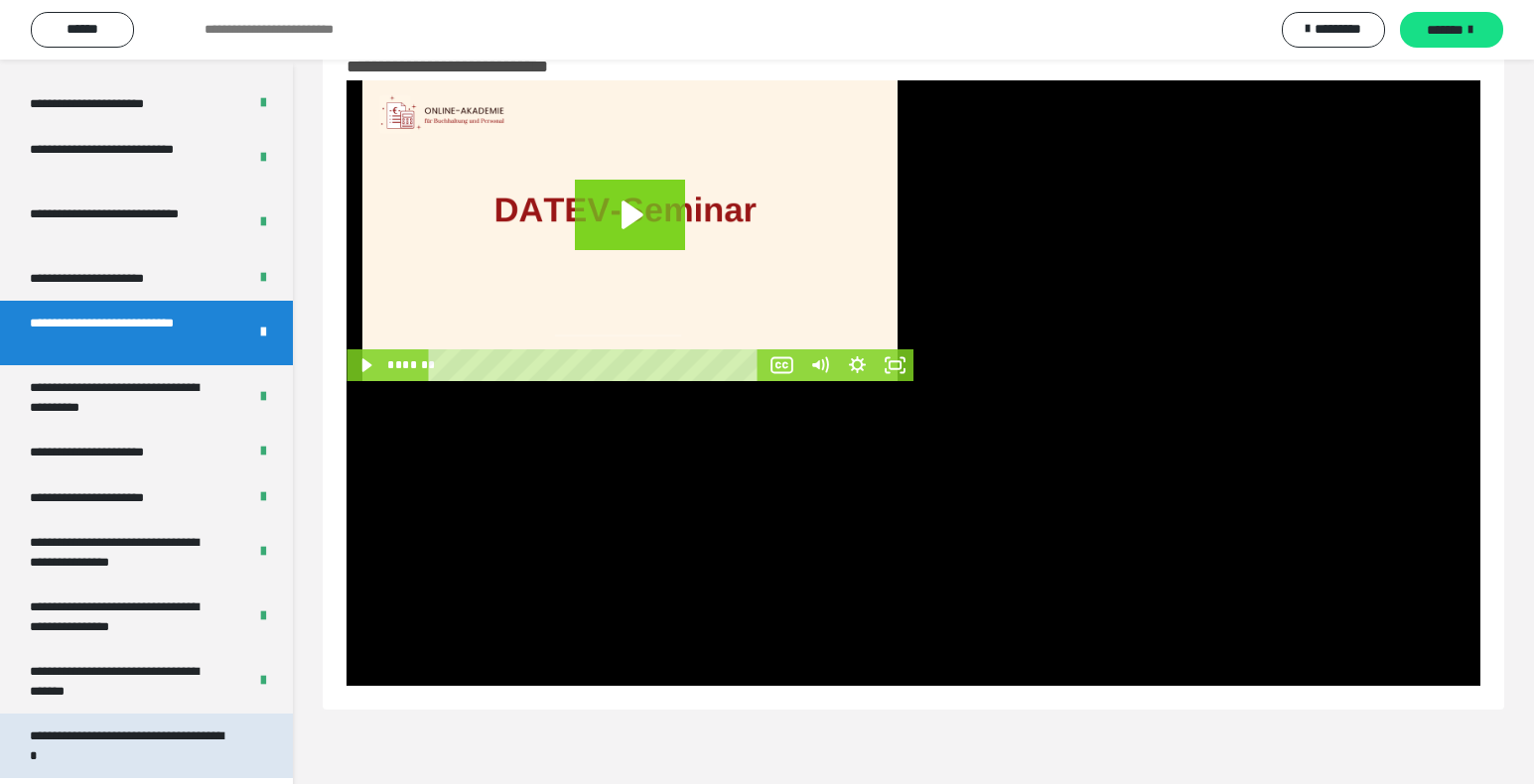 click on "**********" at bounding box center (131, 745) 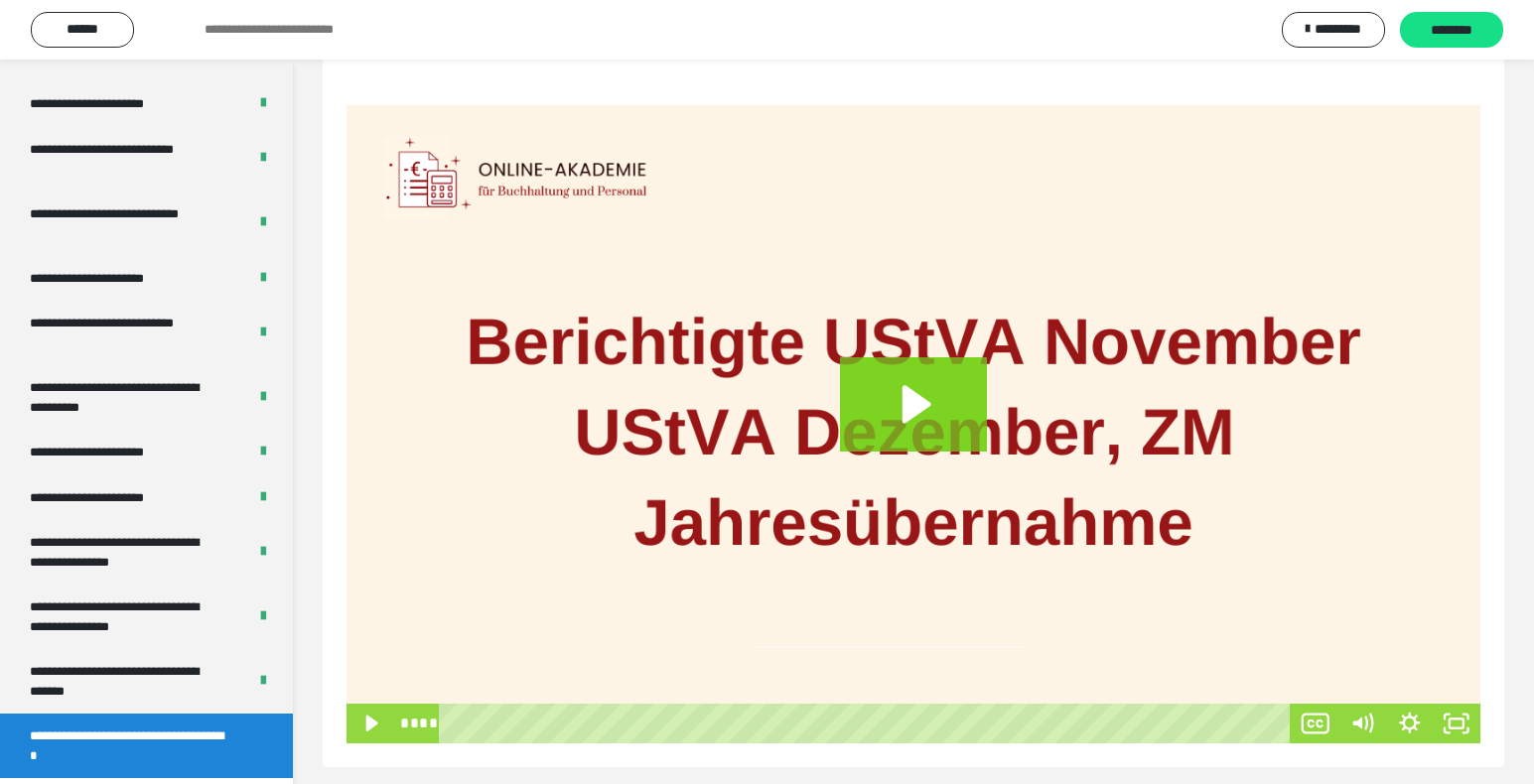scroll, scrollTop: 266, scrollLeft: 0, axis: vertical 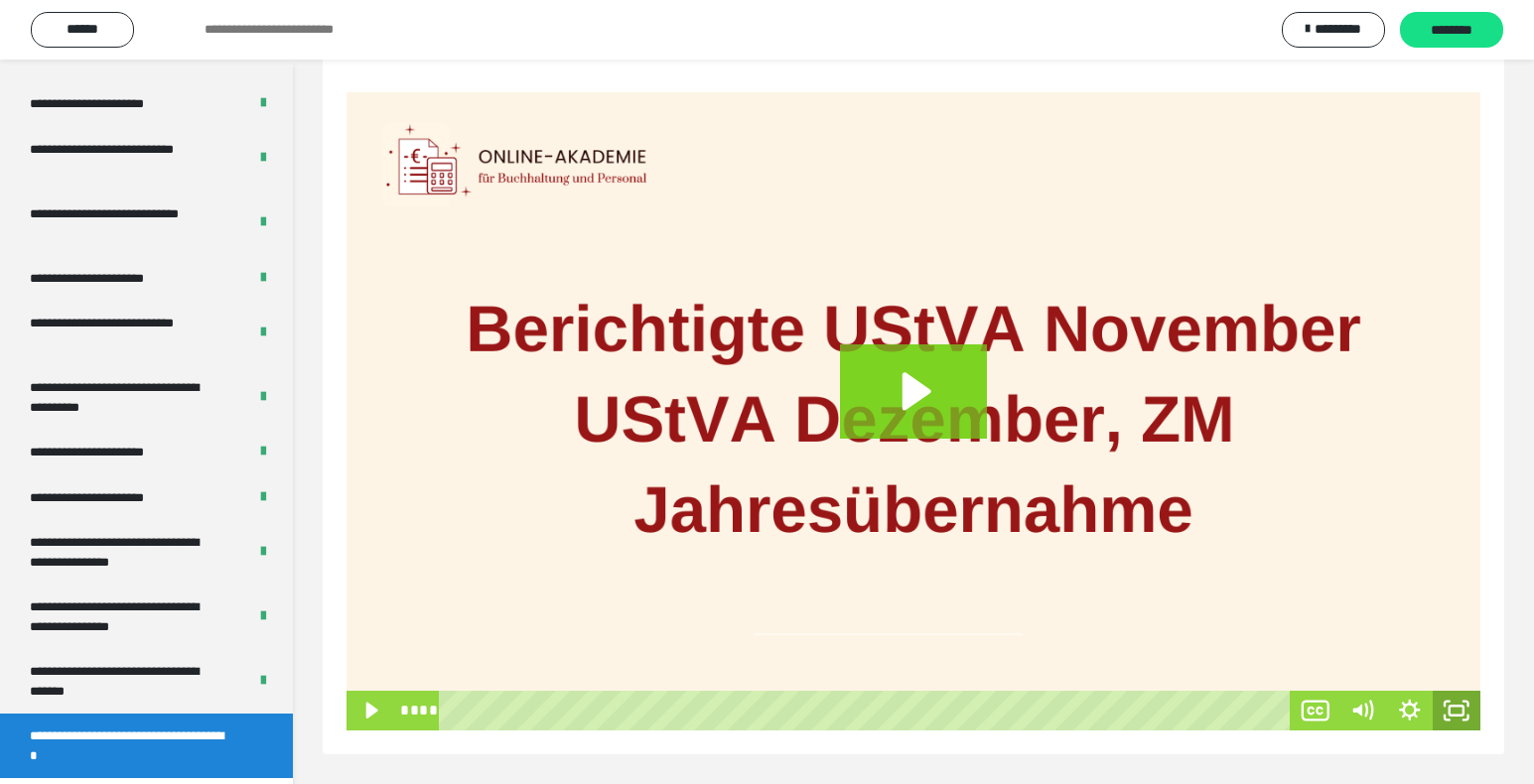 click 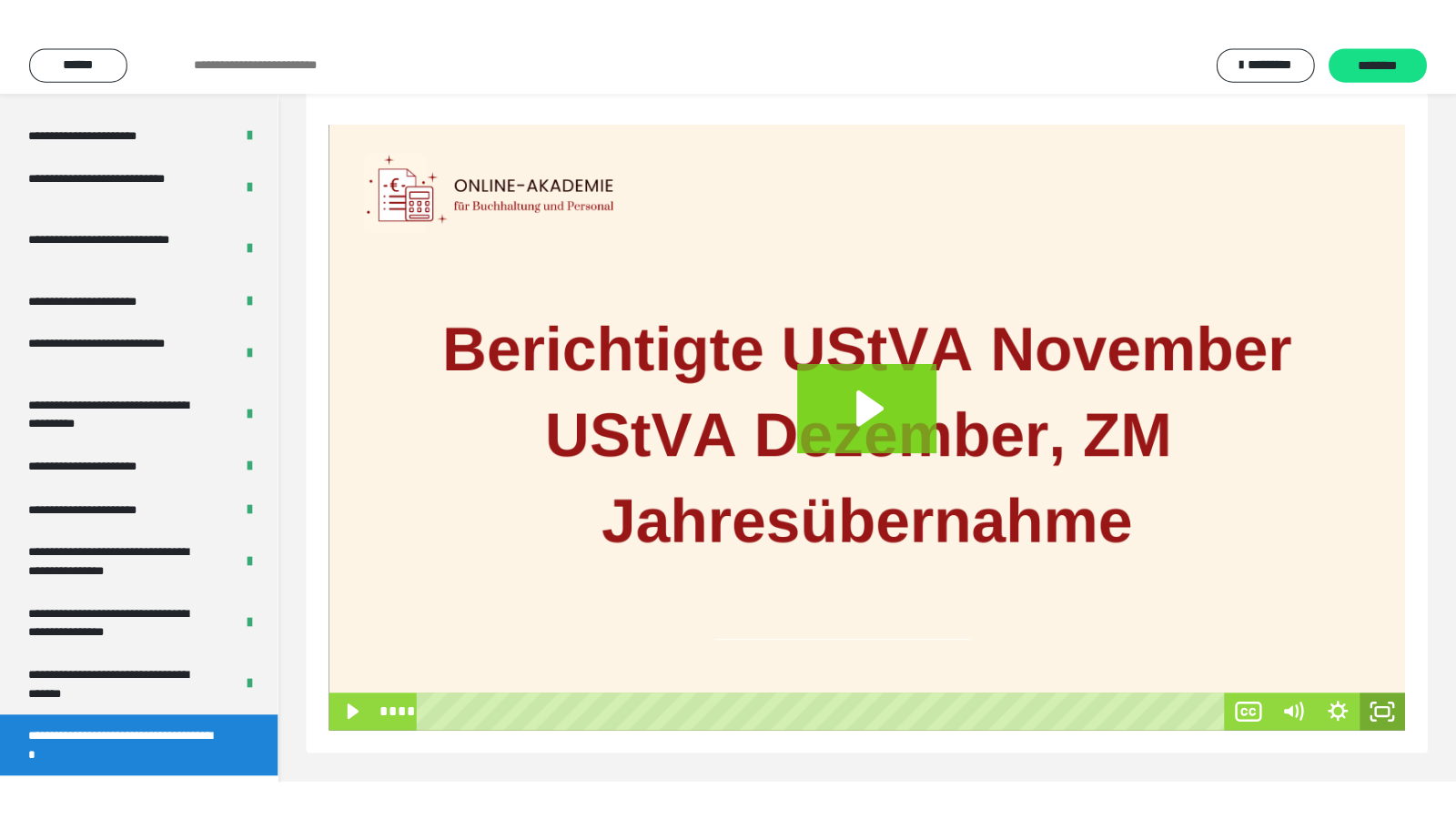 scroll, scrollTop: 177, scrollLeft: 0, axis: vertical 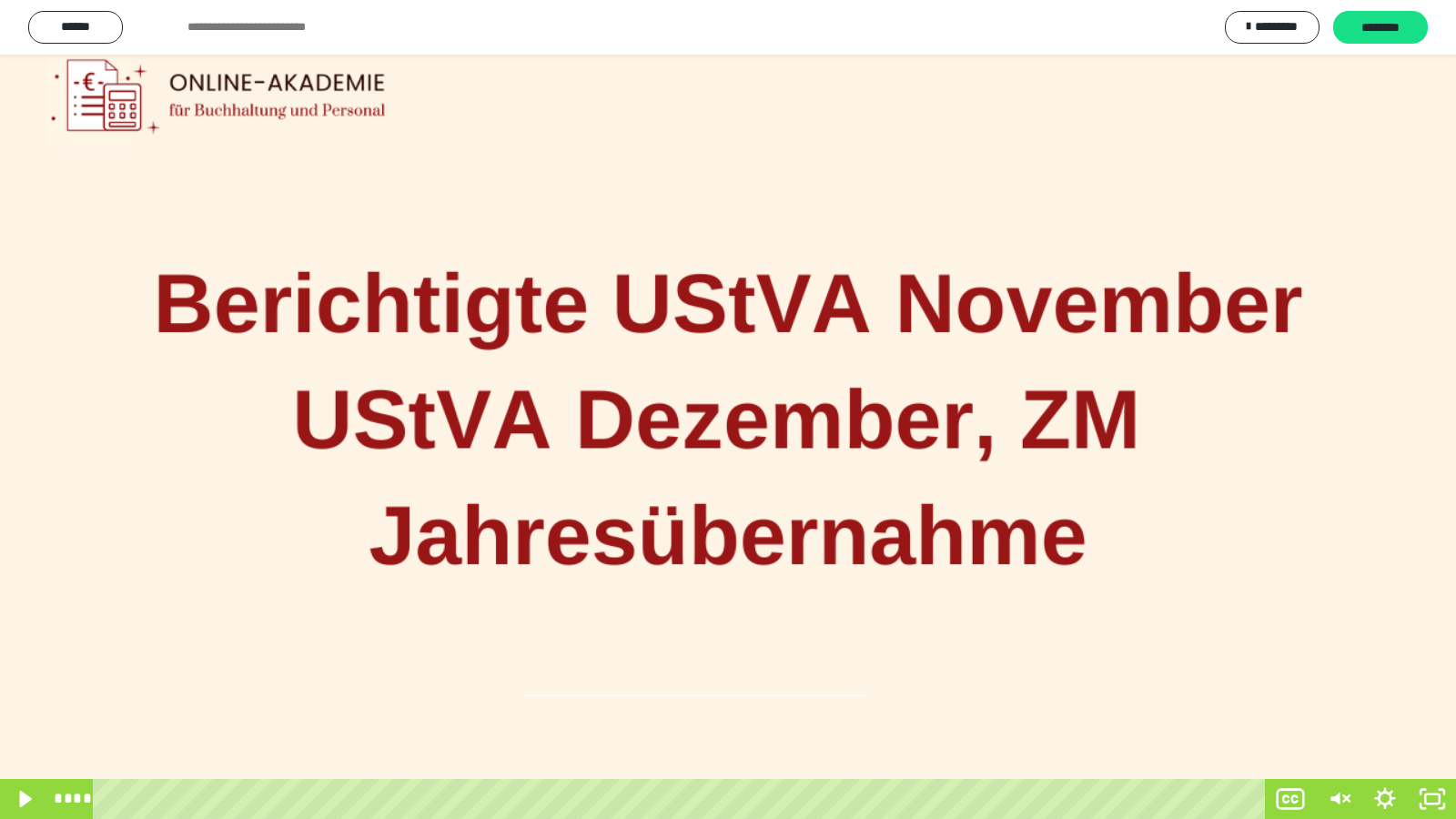 click at bounding box center [728, 410] 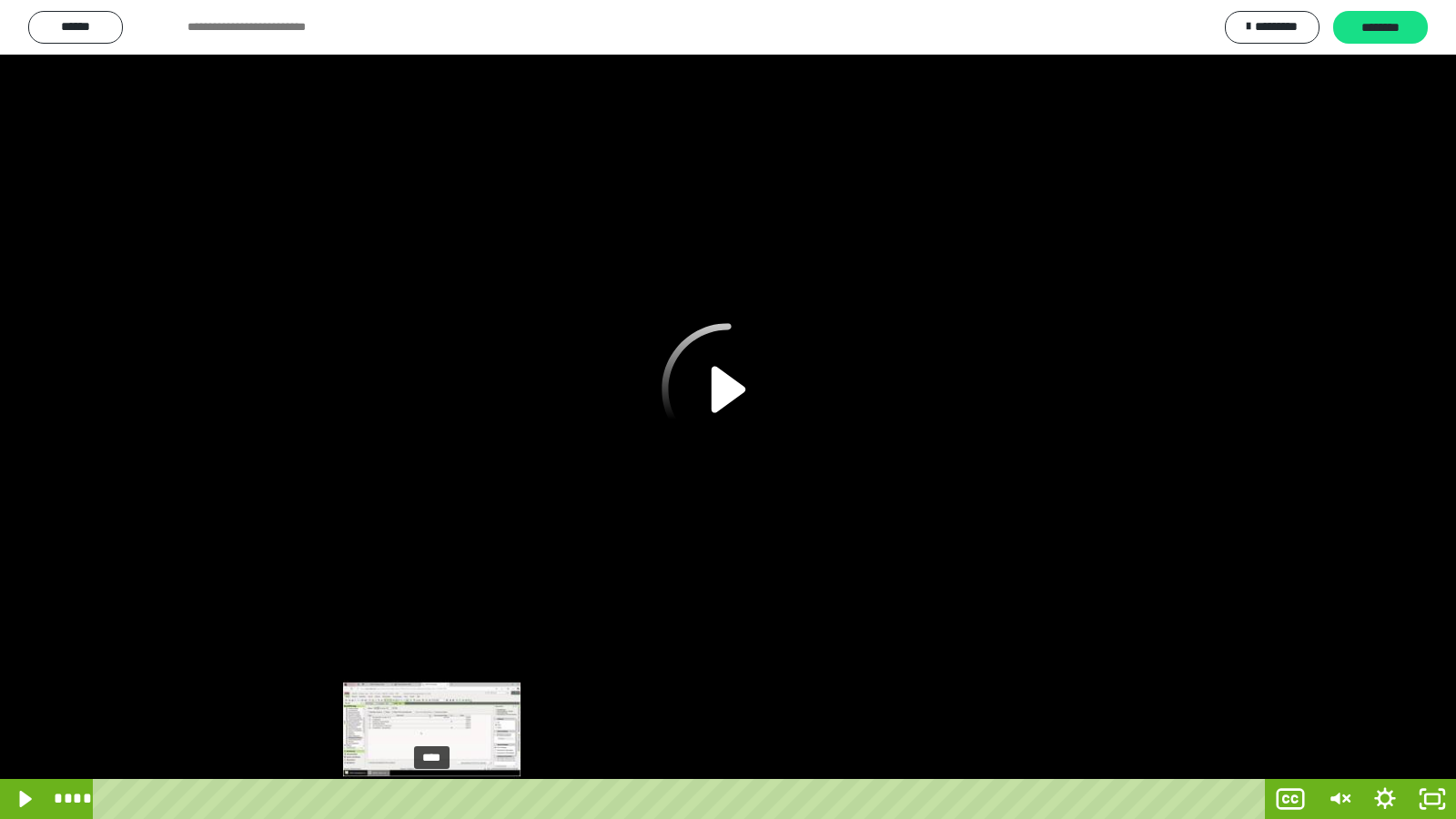 click on "****" at bounding box center [682, 799] 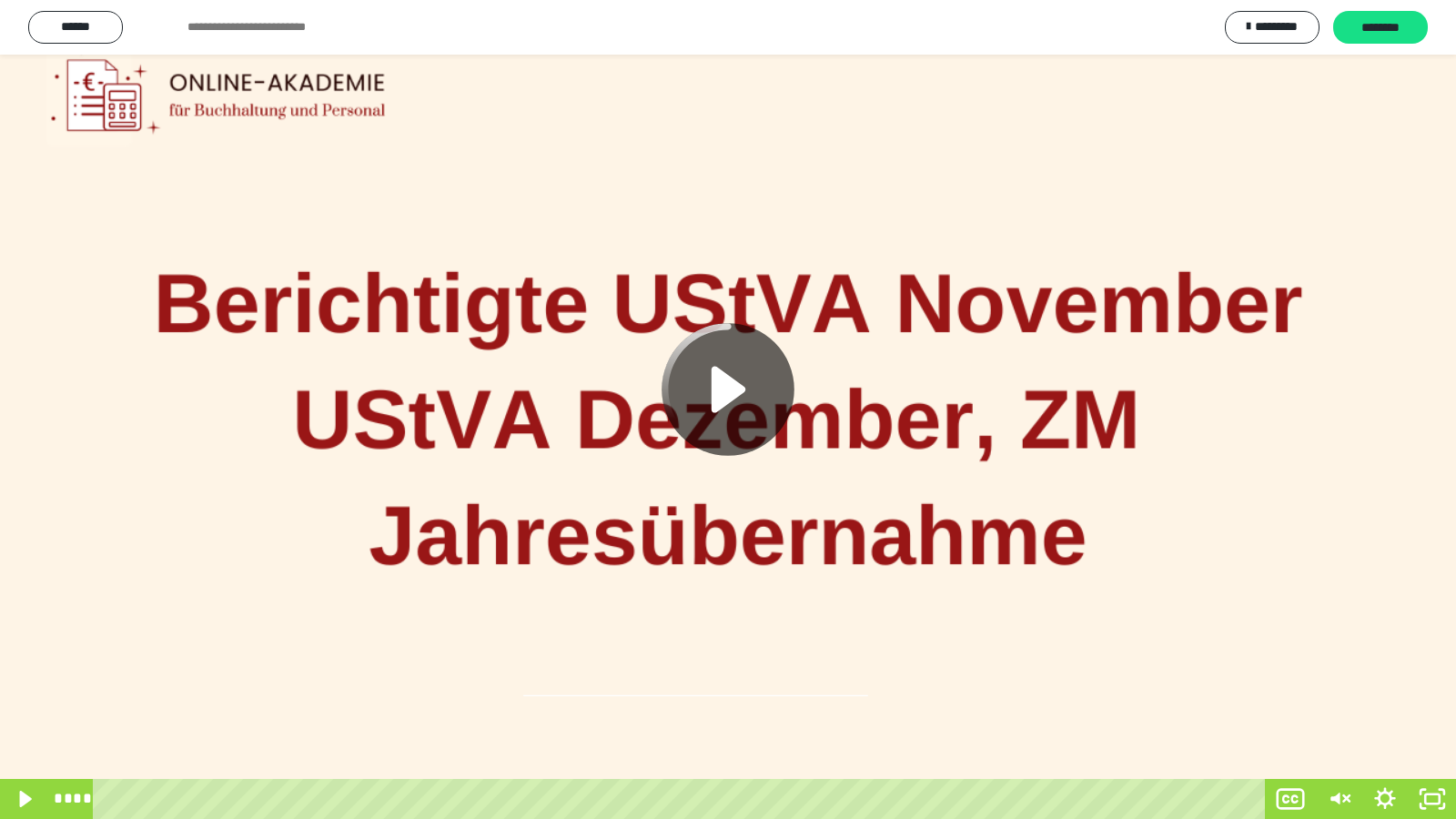 click 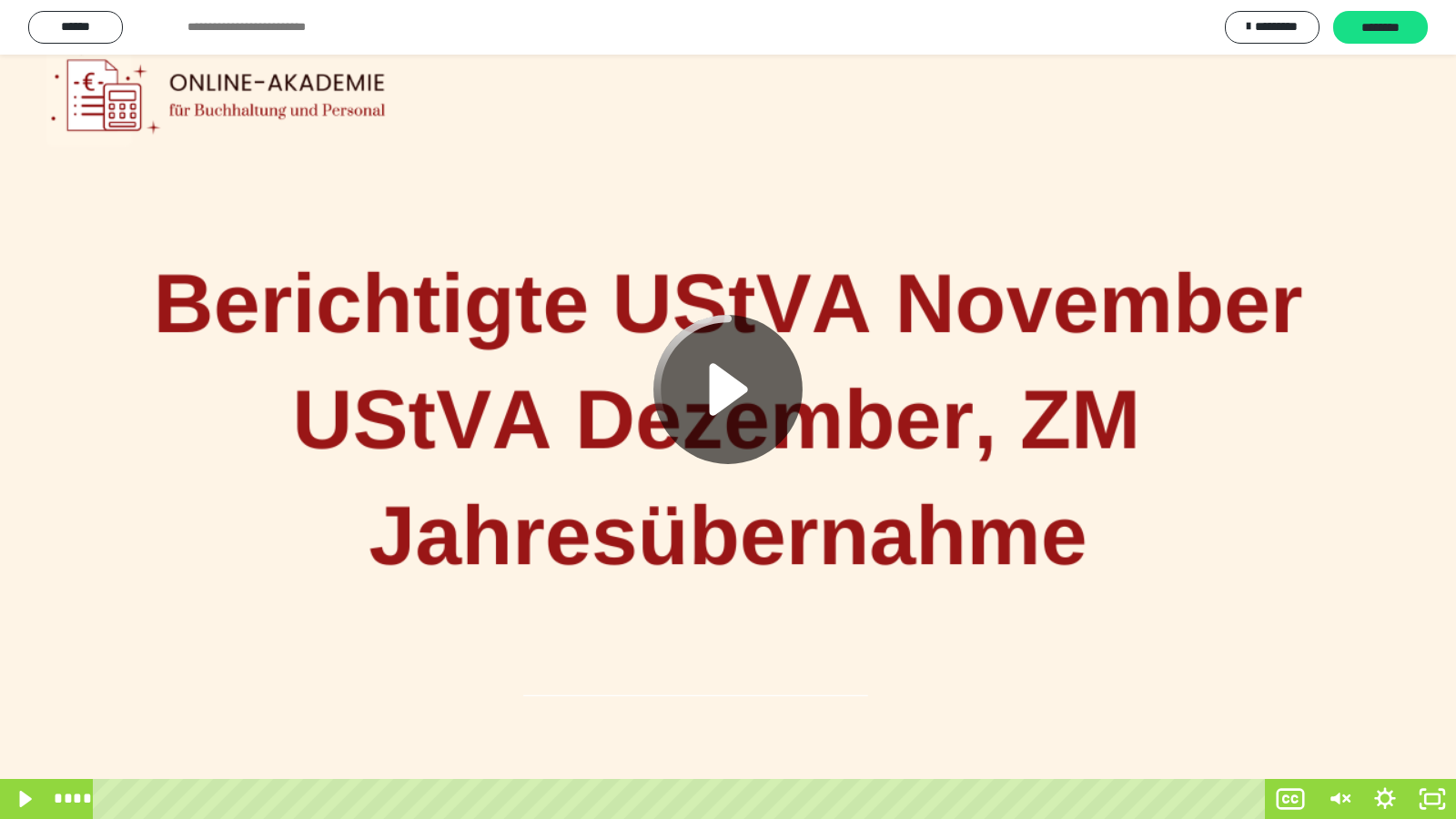 click 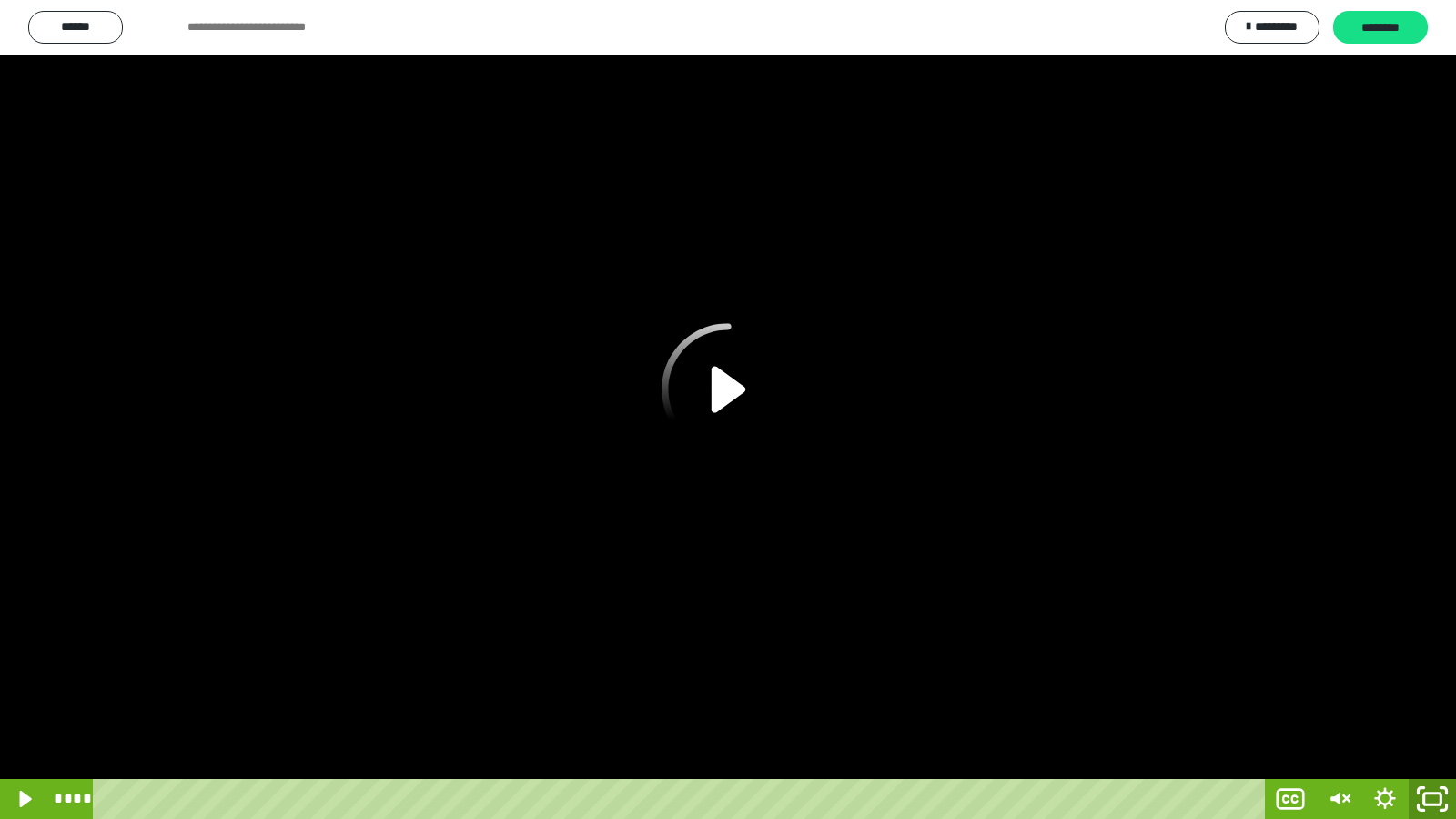 click 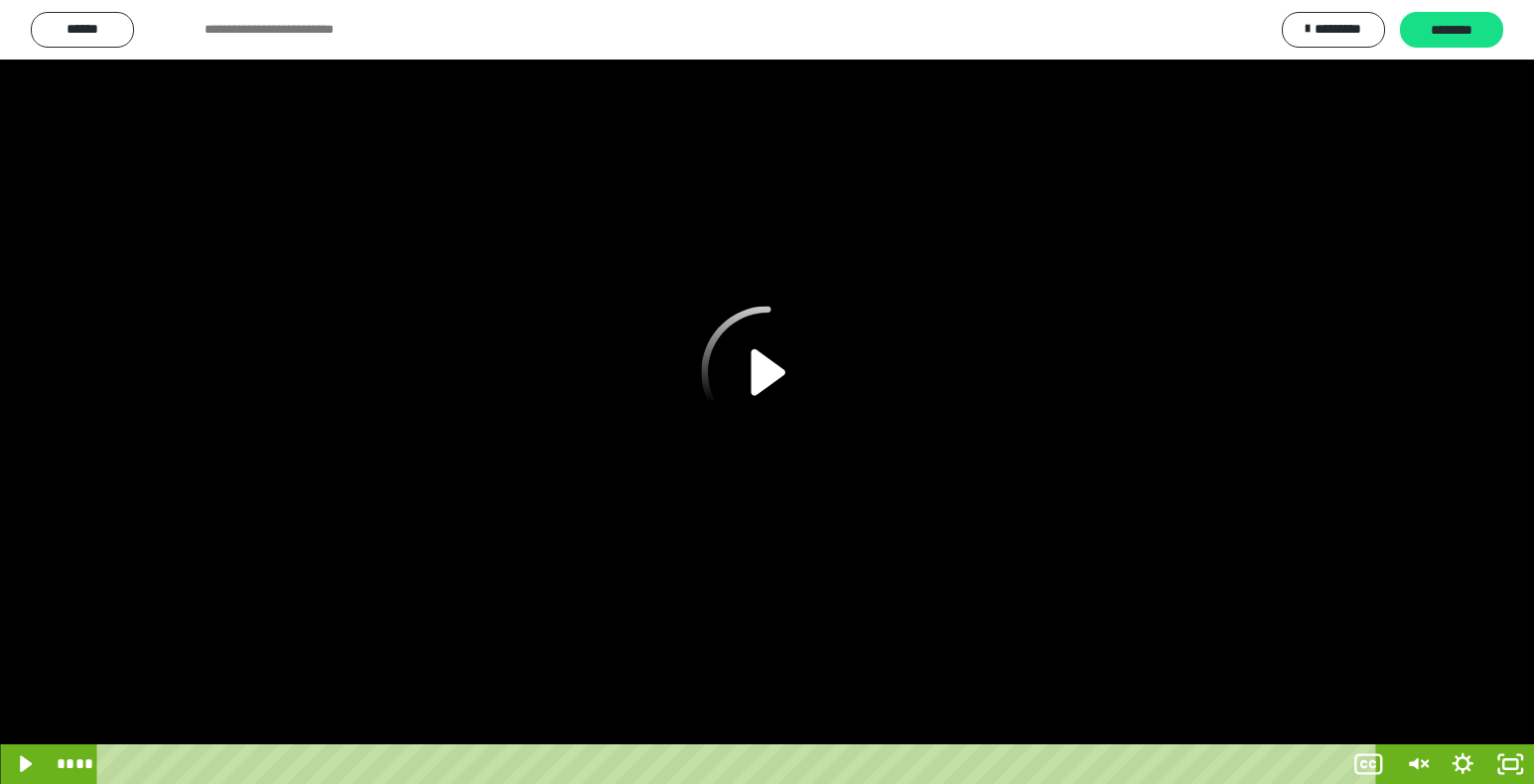 scroll, scrollTop: 3870, scrollLeft: 0, axis: vertical 